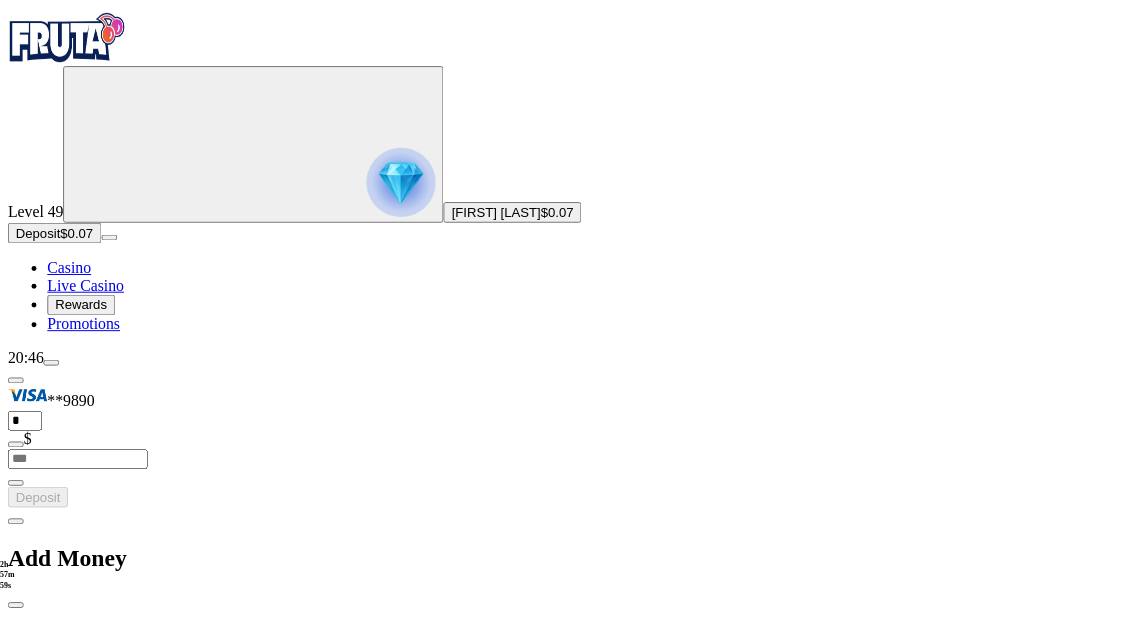 scroll, scrollTop: 0, scrollLeft: 0, axis: both 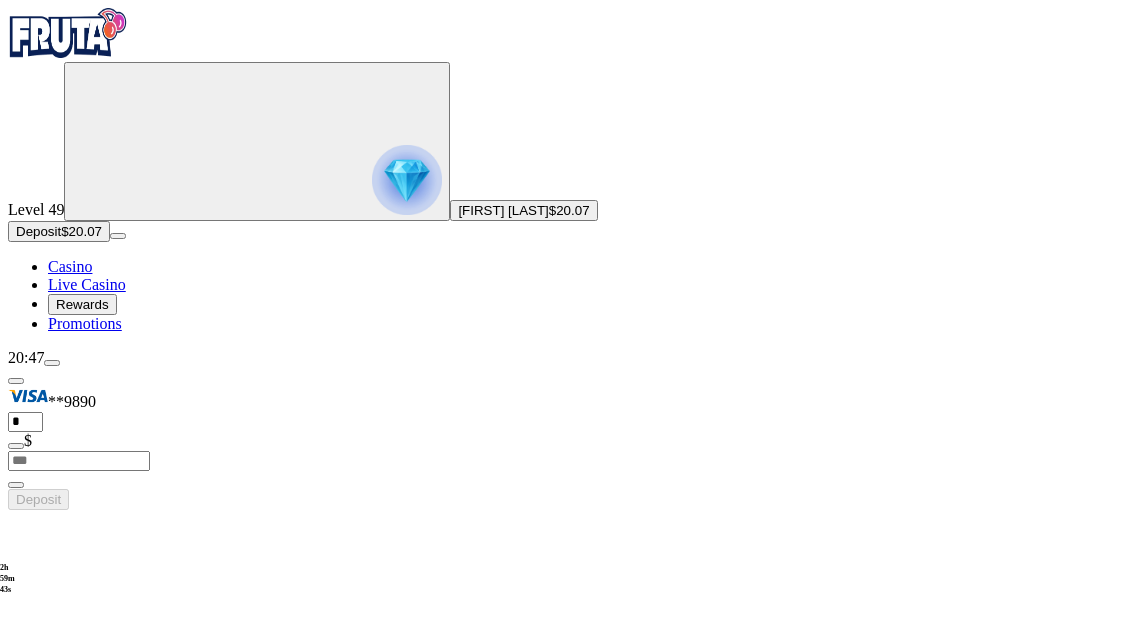 type 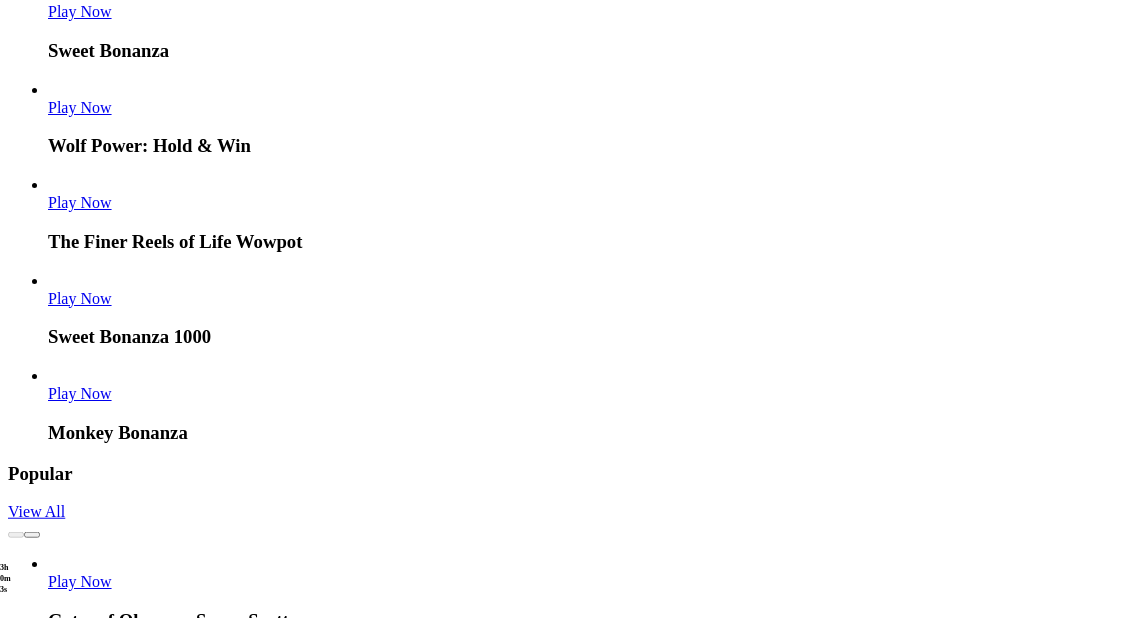 scroll, scrollTop: 2295, scrollLeft: 0, axis: vertical 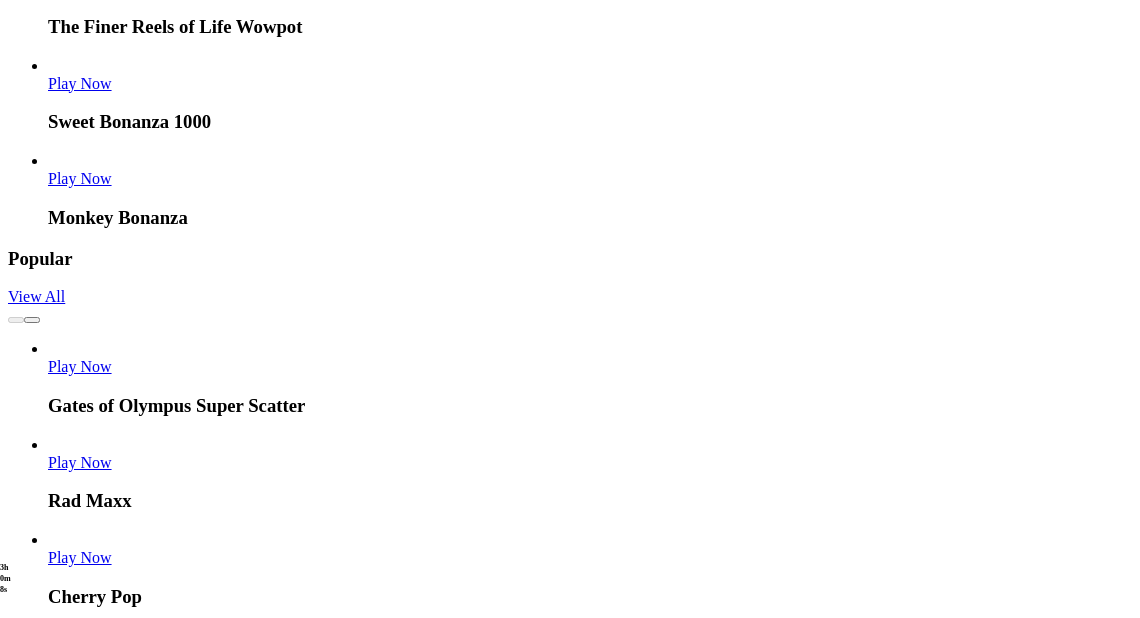 click at bounding box center [32, 7710] 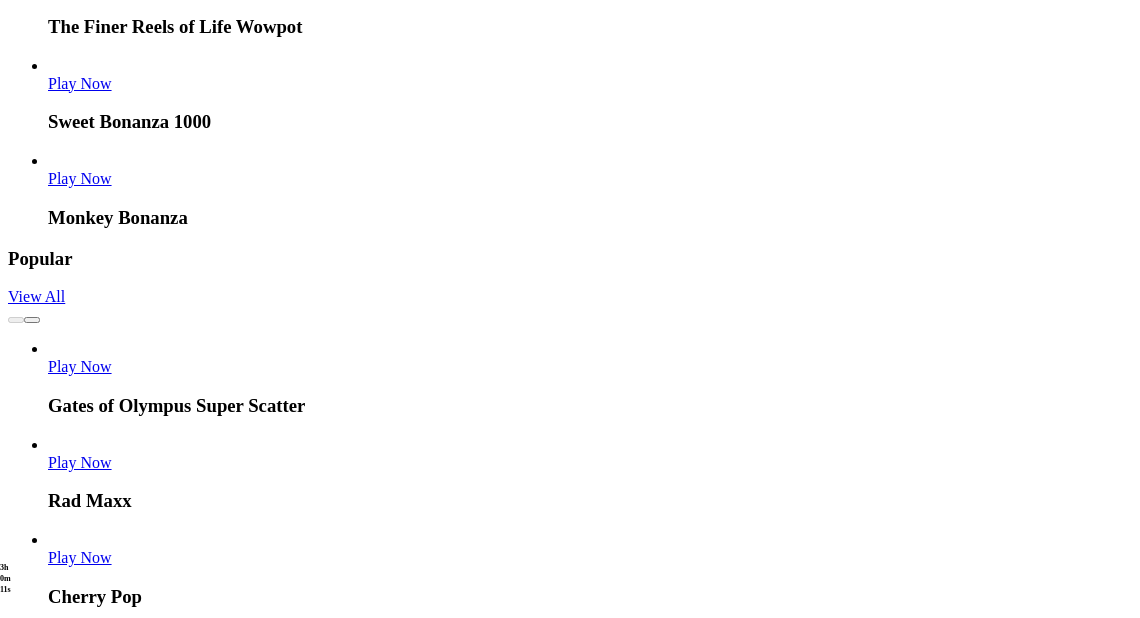 click at bounding box center [32, 7710] 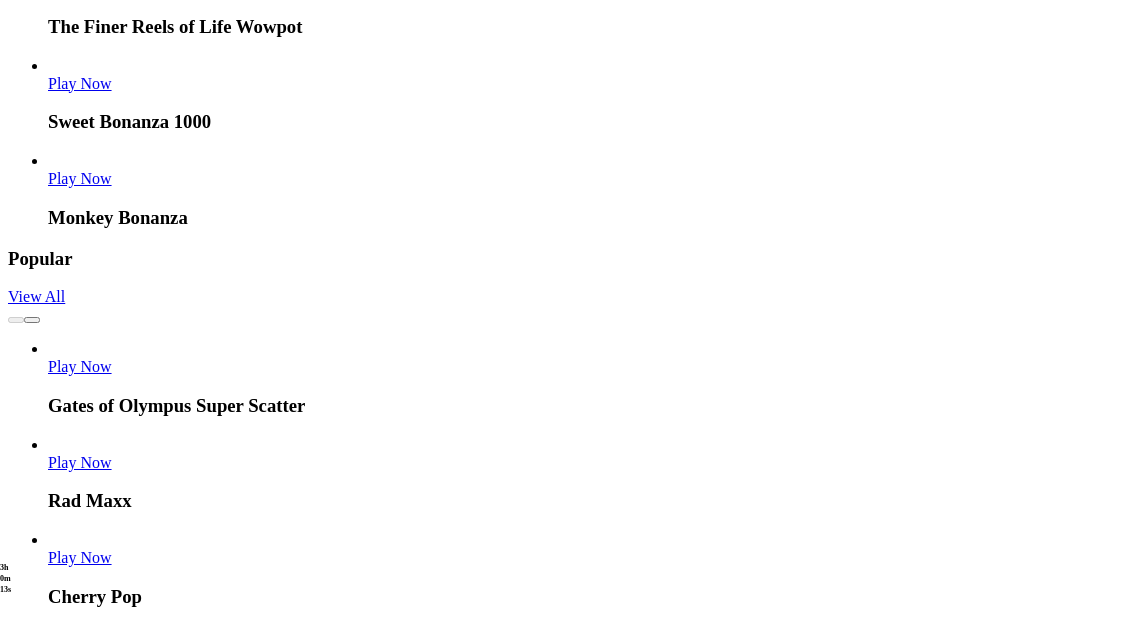 click at bounding box center (32, 7710) 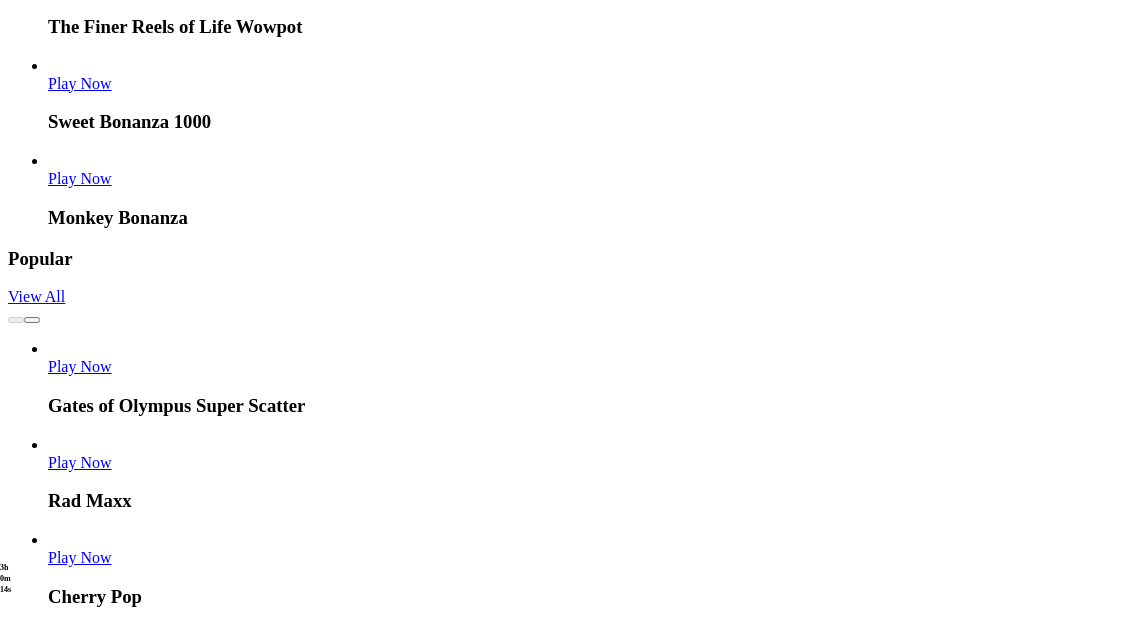 click at bounding box center (32, 7710) 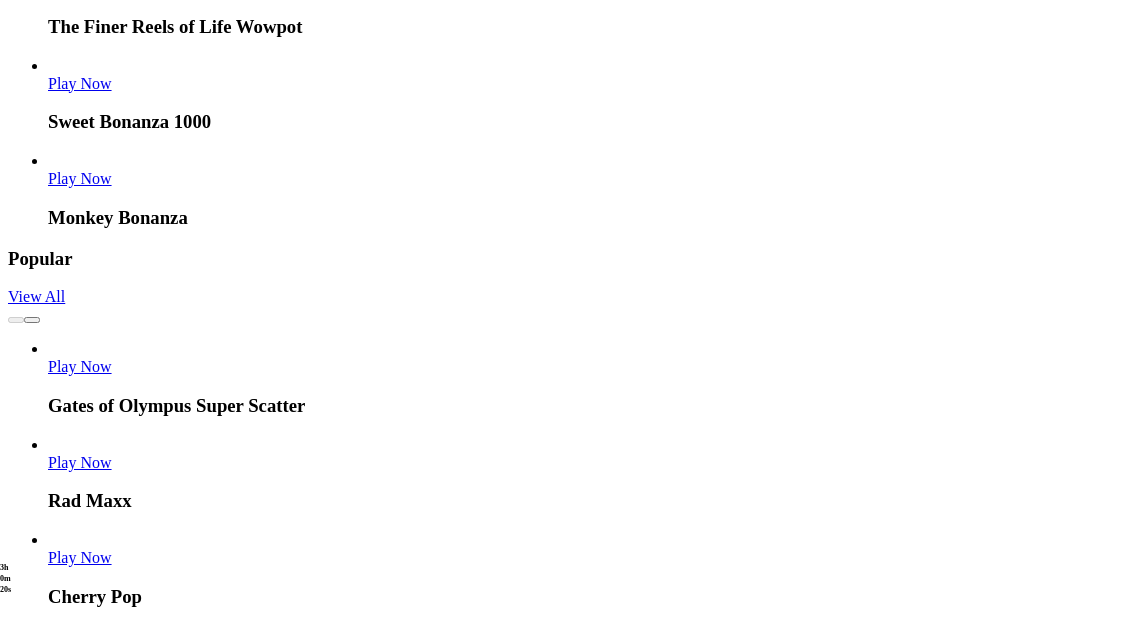 click on "Play Now" at bounding box center (-581, 8329) 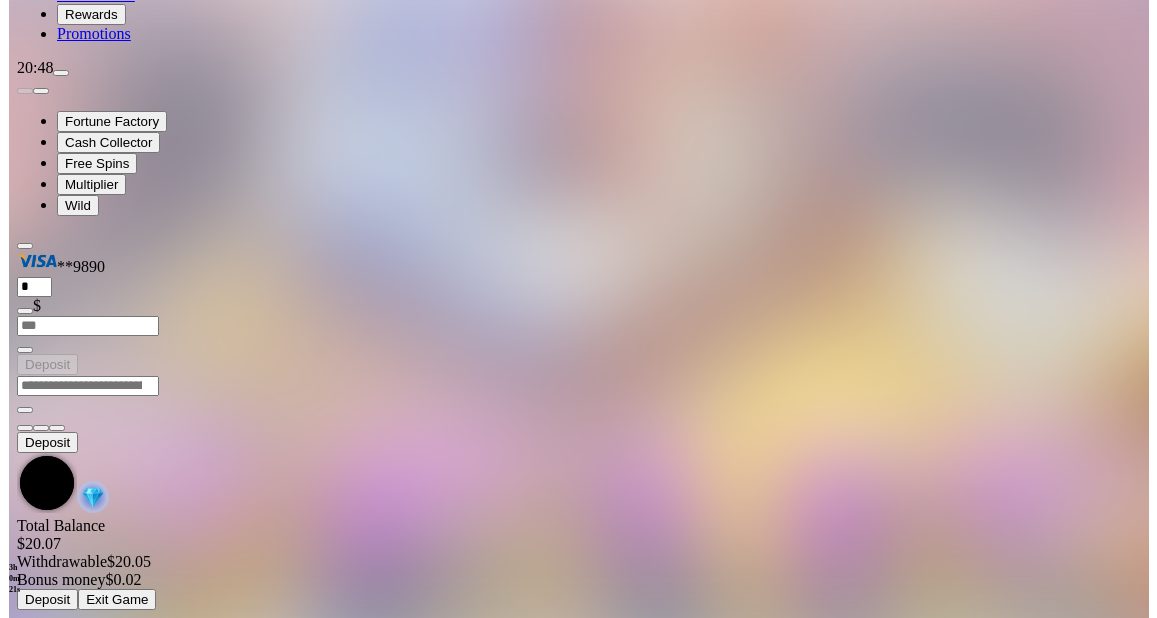 scroll, scrollTop: 0, scrollLeft: 0, axis: both 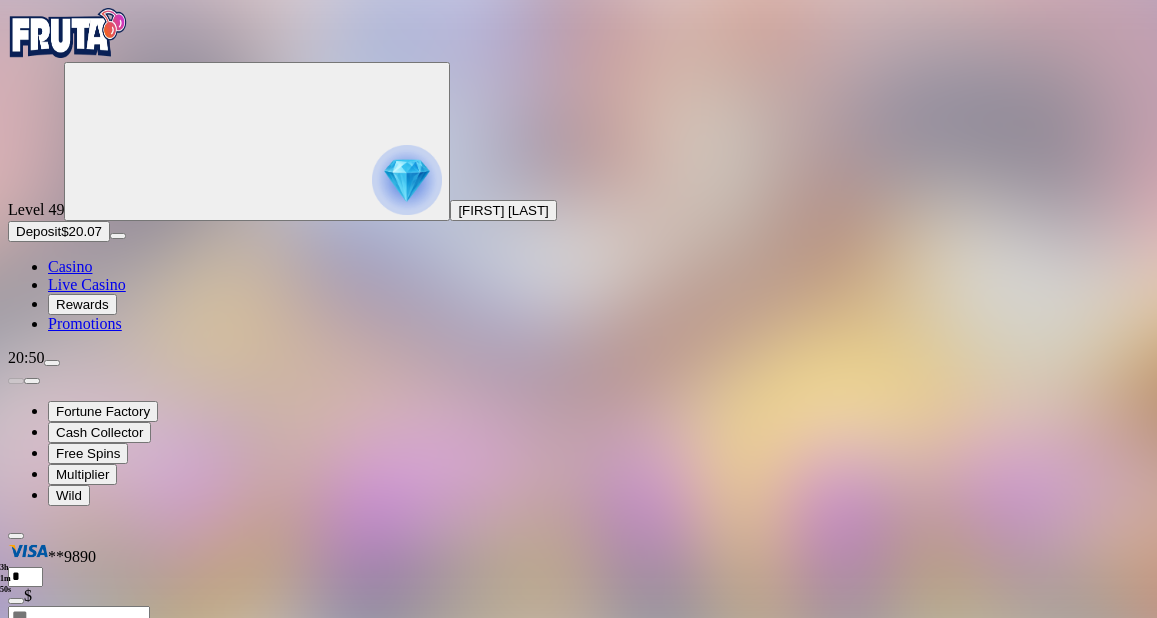 click at bounding box center (48, 858) 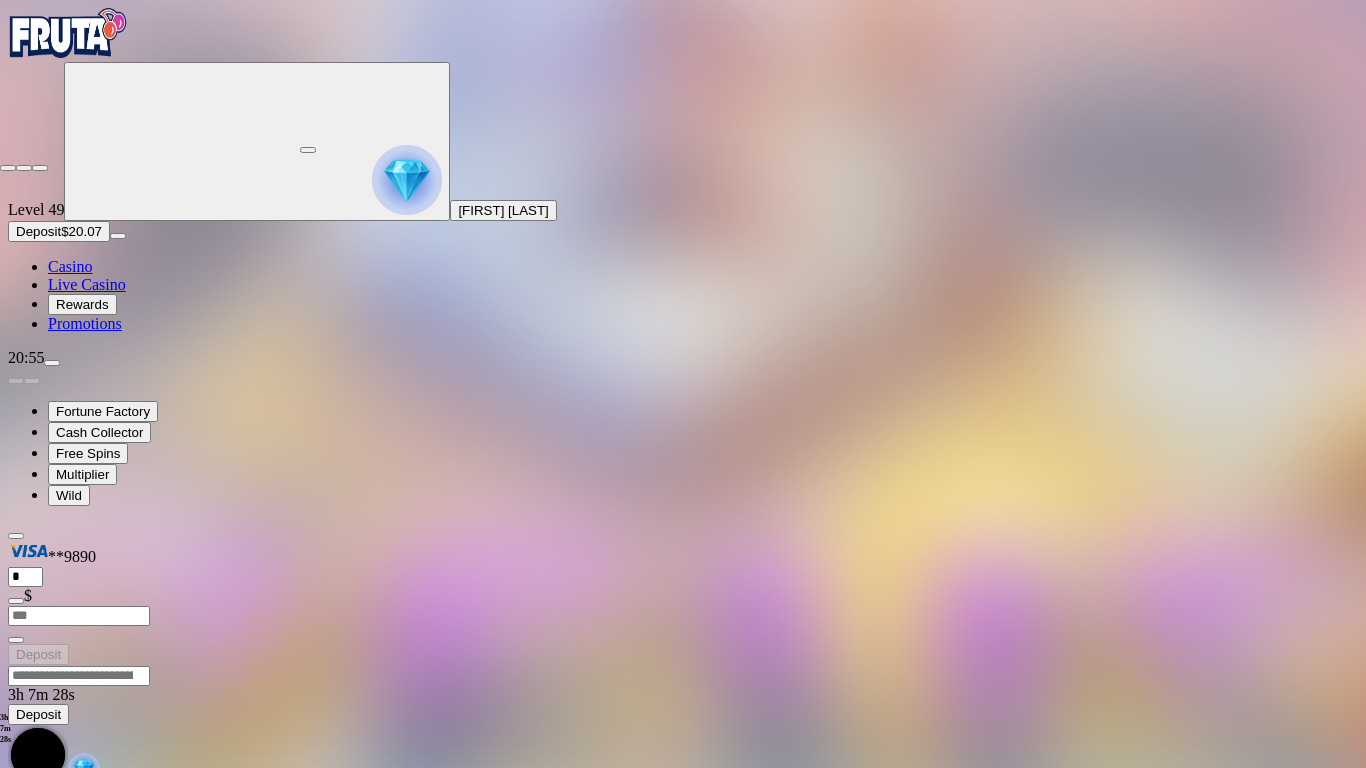 click at bounding box center (8, 168) 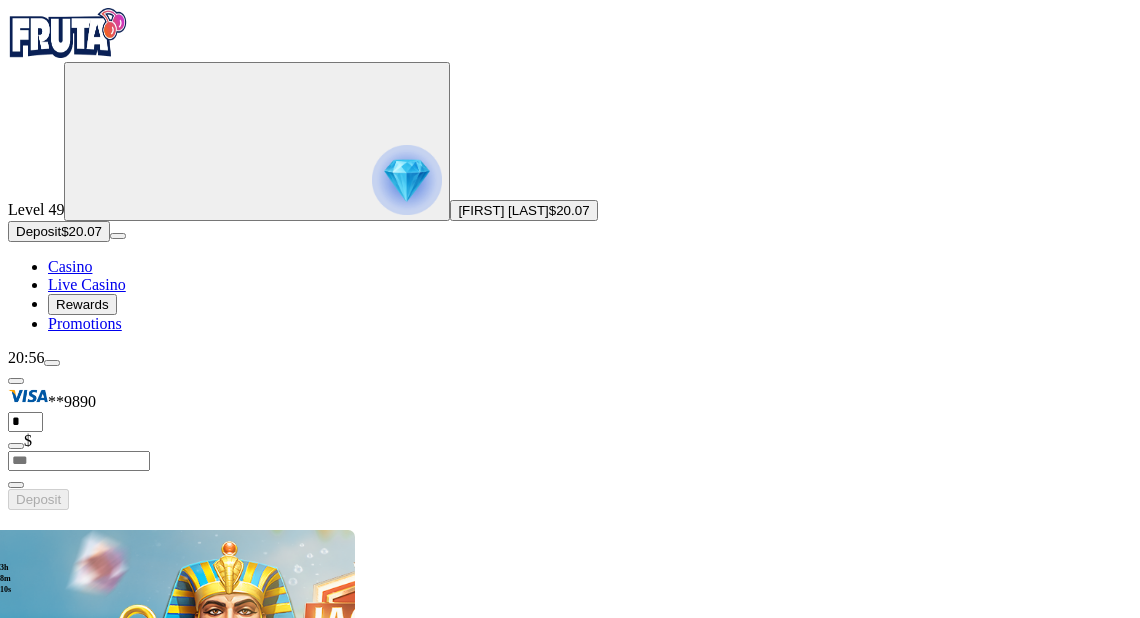 click on "Deposit" at bounding box center [38, 231] 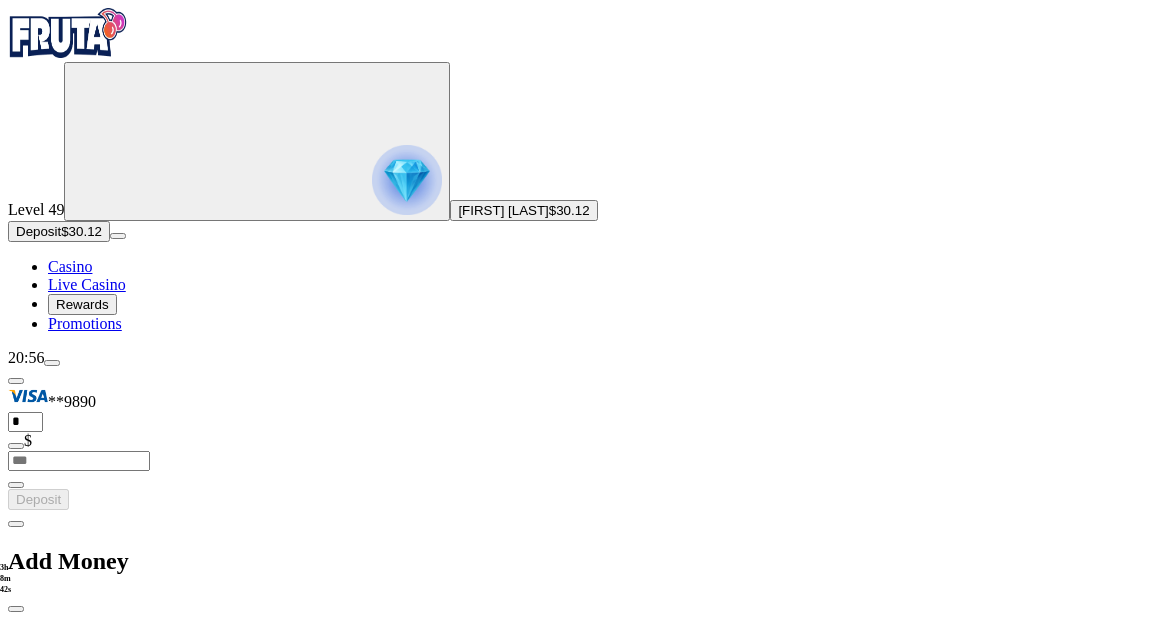 click on "Add Money" at bounding box center (578, 561) 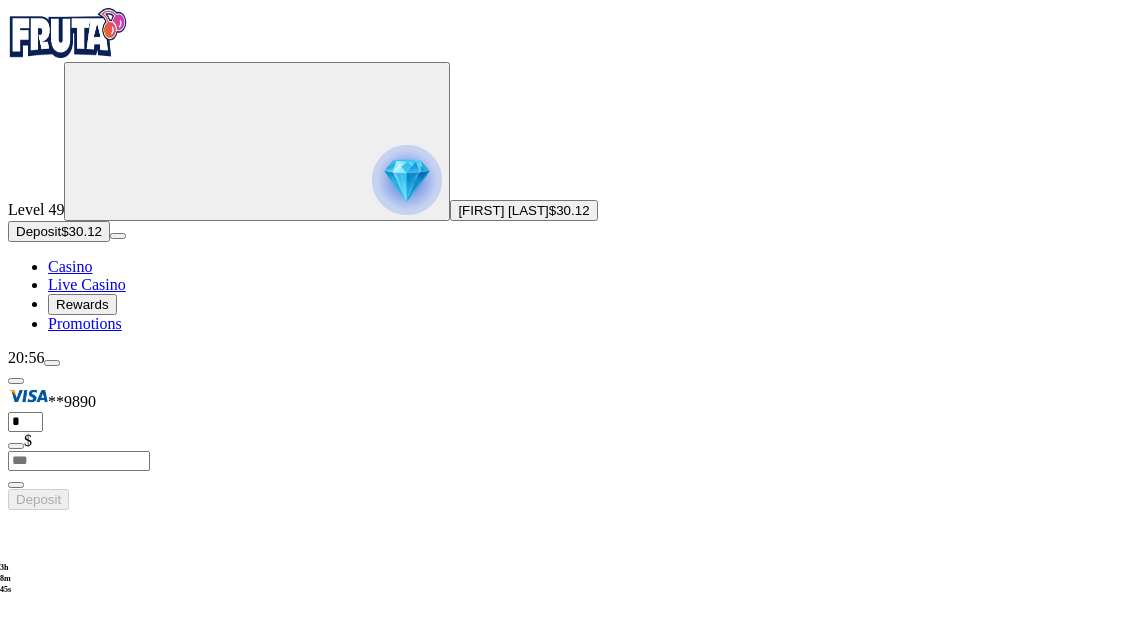 click at bounding box center (810, 2224) 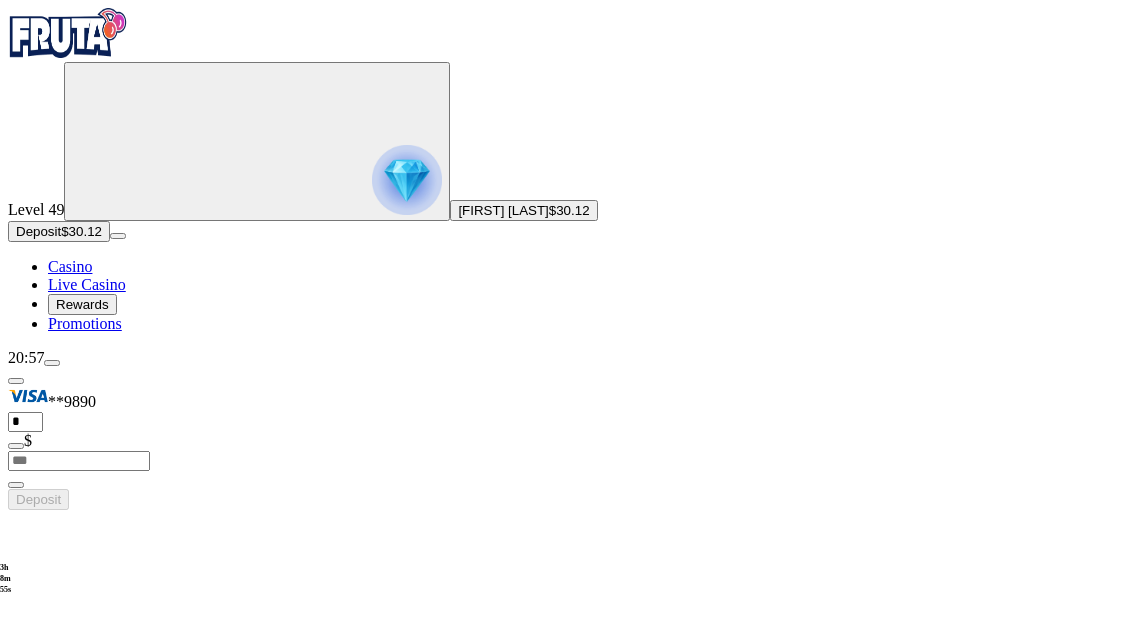click on "******" at bounding box center [810, 2163] 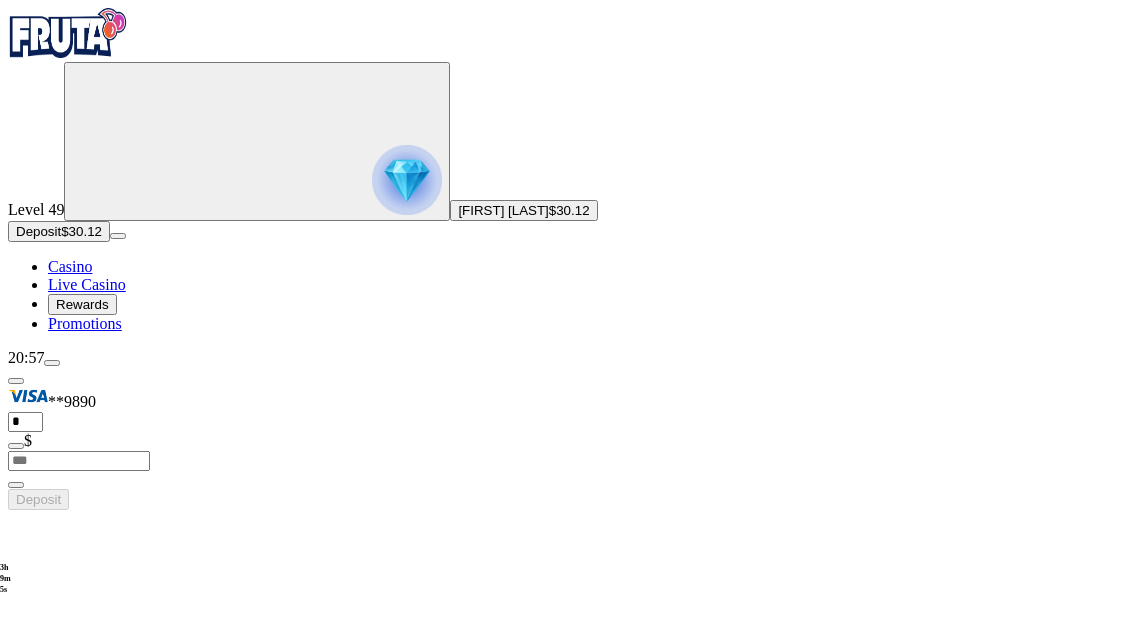 click at bounding box center [570, 309] 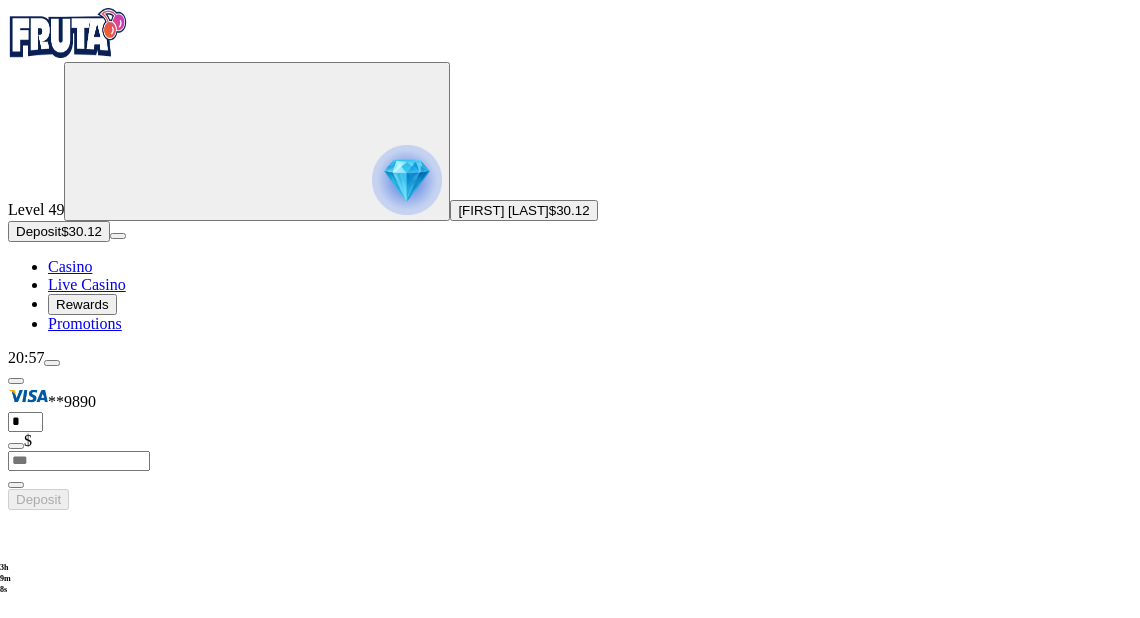 click at bounding box center [32, 2396] 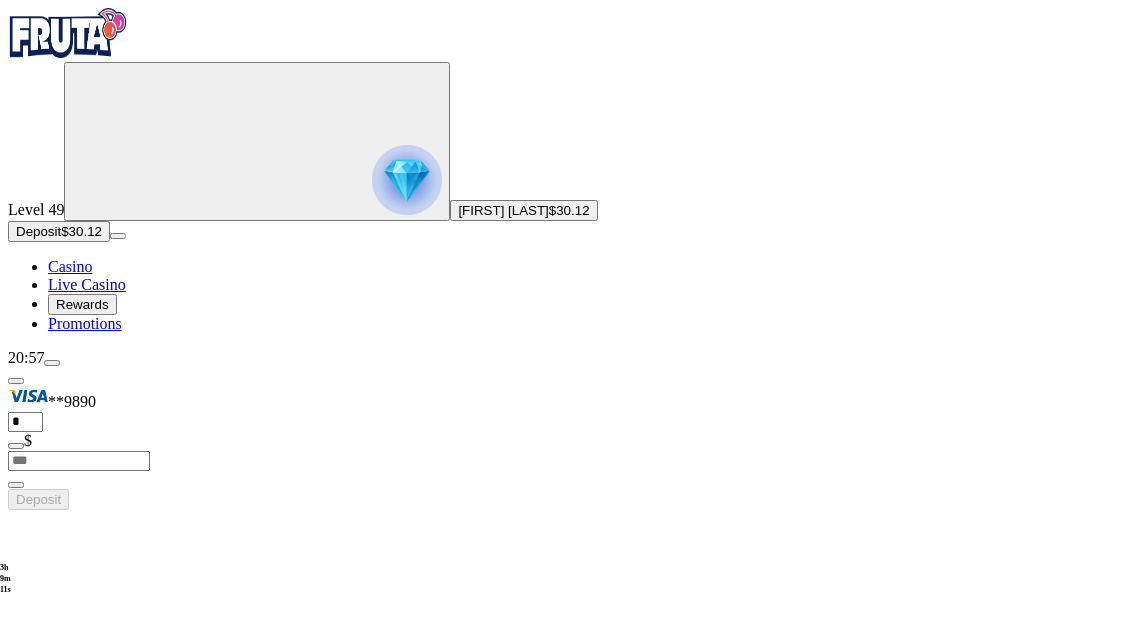 click on "*********" at bounding box center [810, 2224] 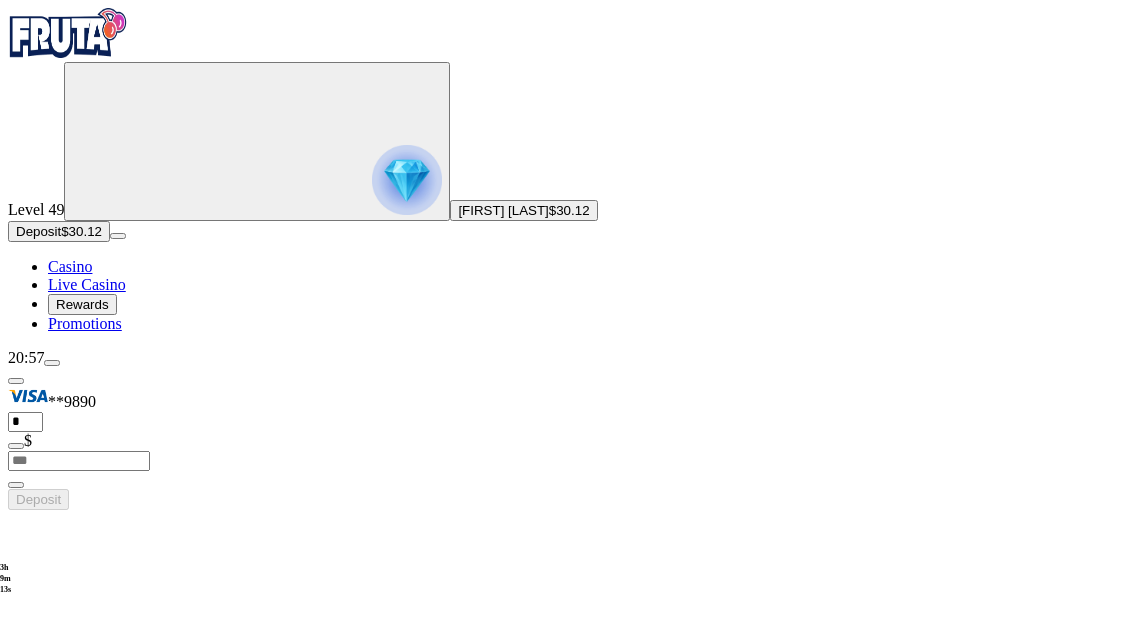 click on "*********" at bounding box center [810, 2224] 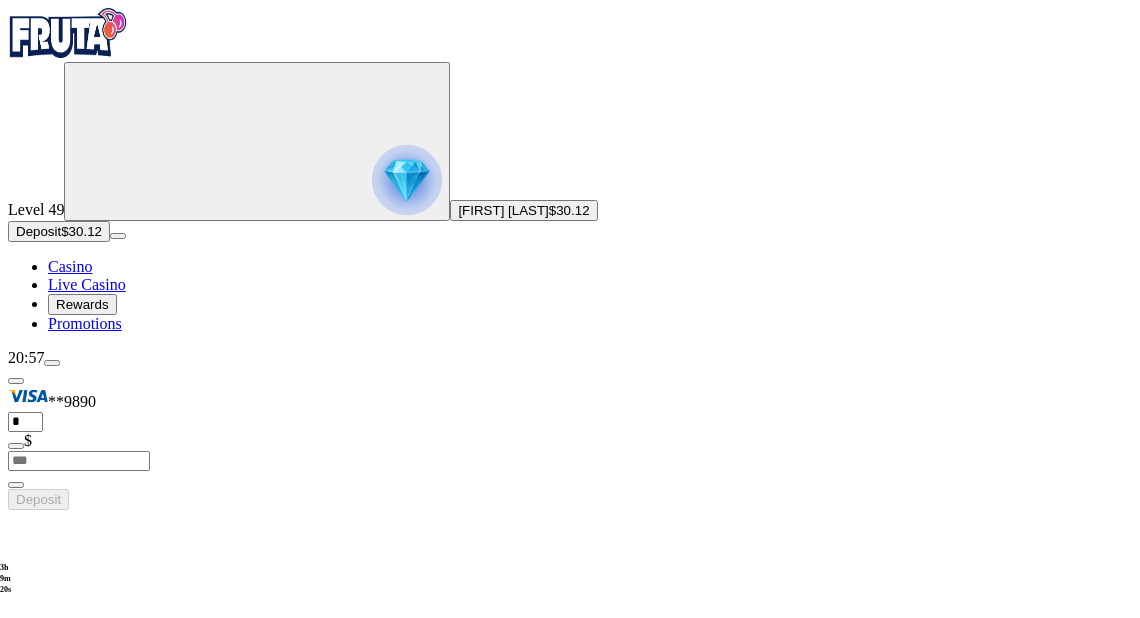 type on "**********" 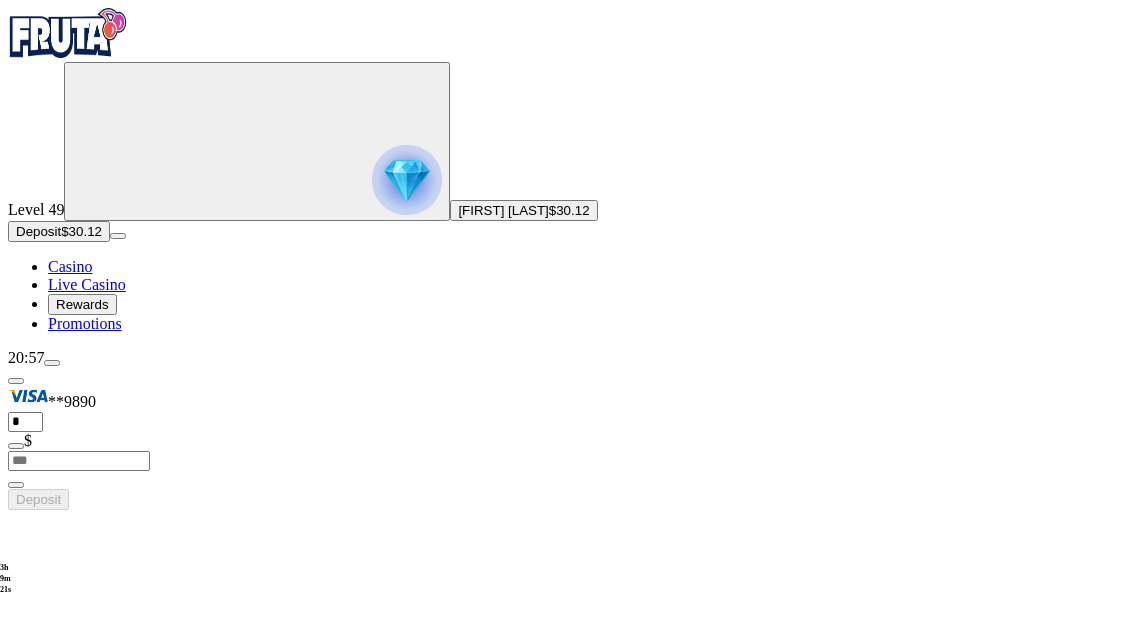 click at bounding box center [32, 2396] 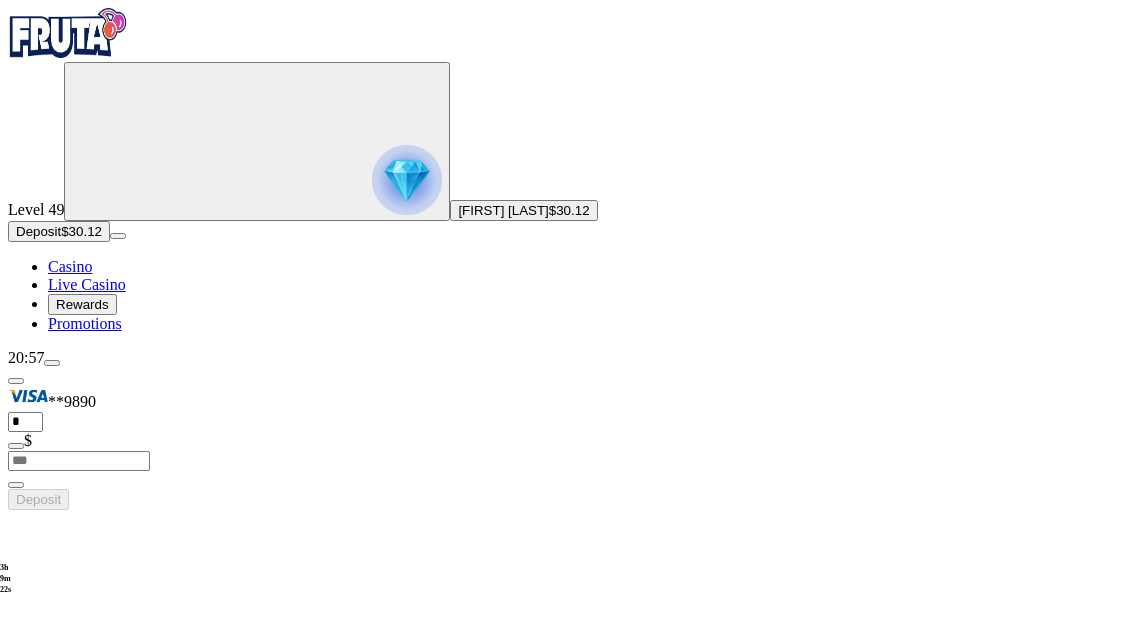 click at bounding box center [32, 2396] 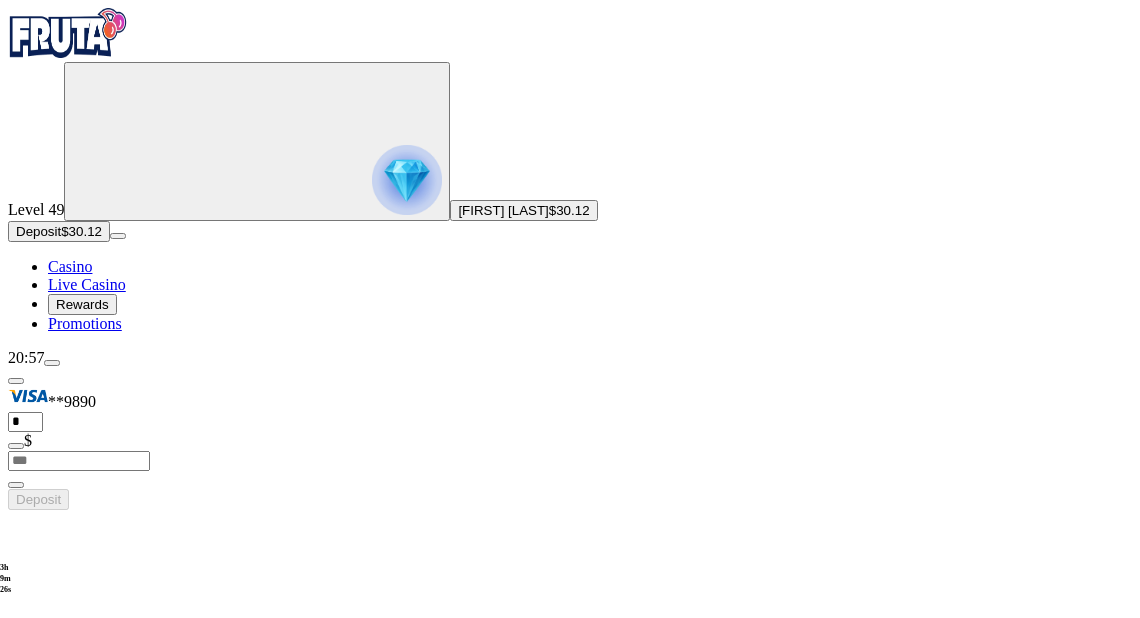 click on "Play Now" at bounding box center [-581, 3205] 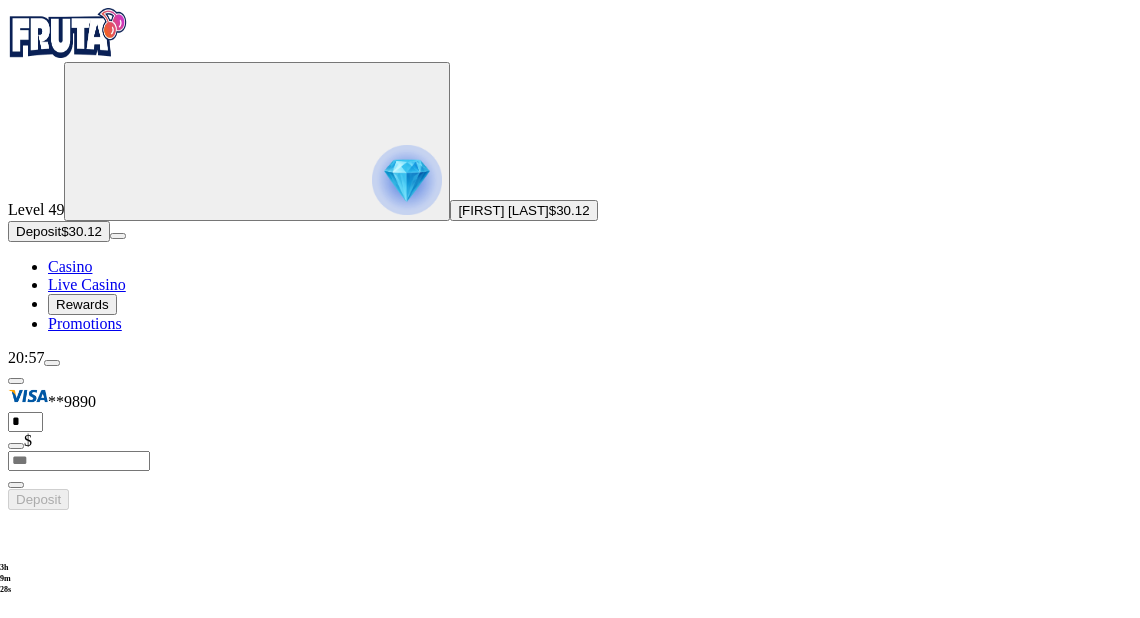 click on "**********" at bounding box center (570, 8757) 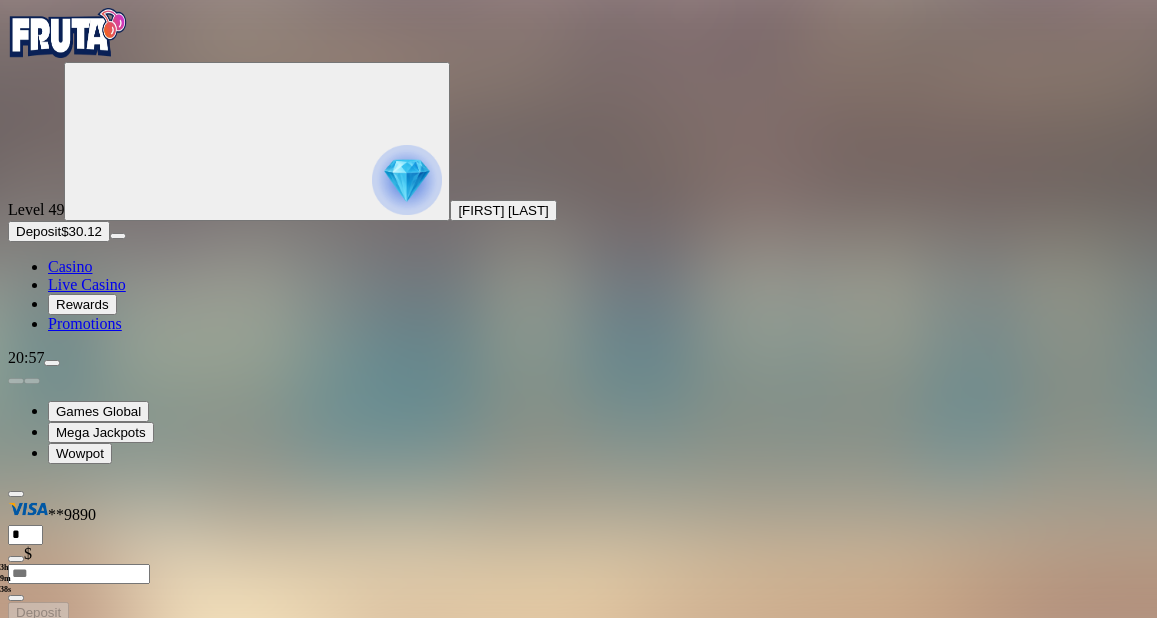 click at bounding box center [48, 816] 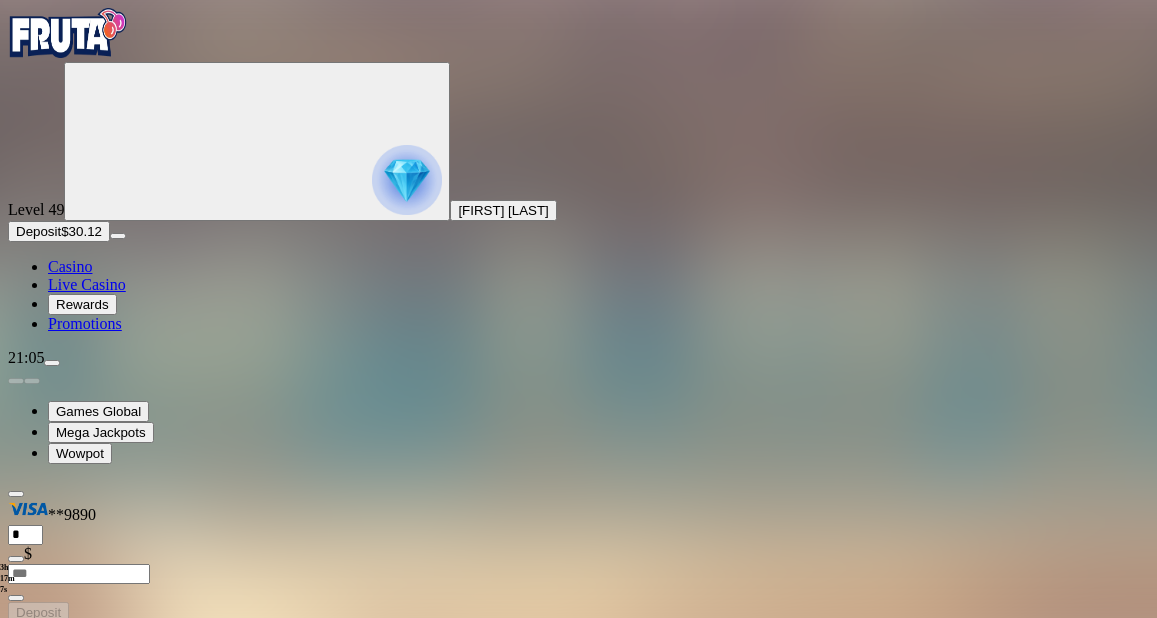 click at bounding box center [48, 816] 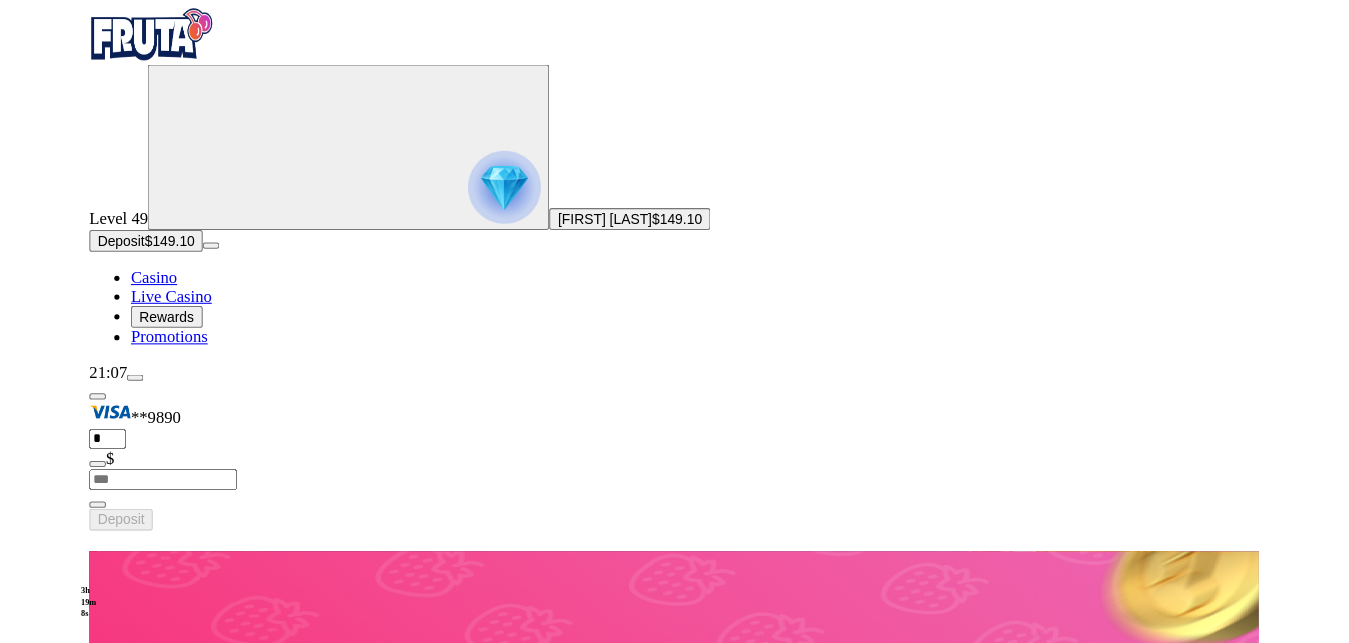 scroll, scrollTop: 0, scrollLeft: 0, axis: both 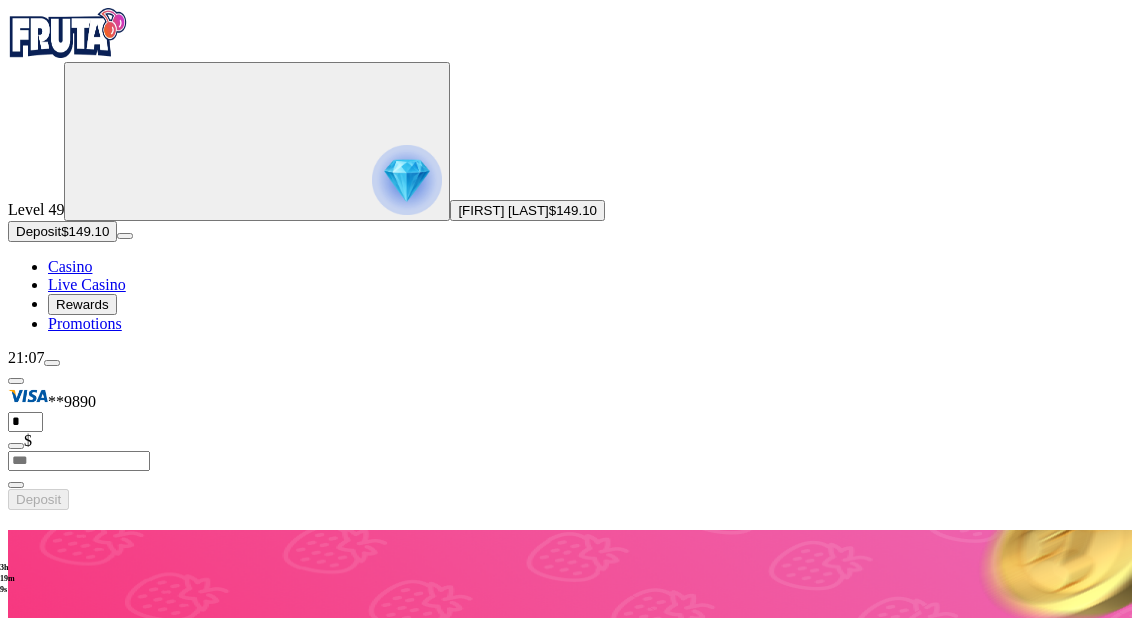 click on "Play Now Agent Jane Blonde Returns Play Now Cash 'N Riches Megaways Play Now Cash 'N Riches WOWPOT! Megaways Play Now Iron Bank Play Now Big Bass Bonanza Play Now John Hunter and the Book of Tut Play Now Sweet Bonanza Play Now Wolf Power: Hold & Win Play Now The Finer Reels of Life Wowpot Play Now Monkey Bonanza Play Now Templar Tumble Dream Drop" at bounding box center (570, 1991) 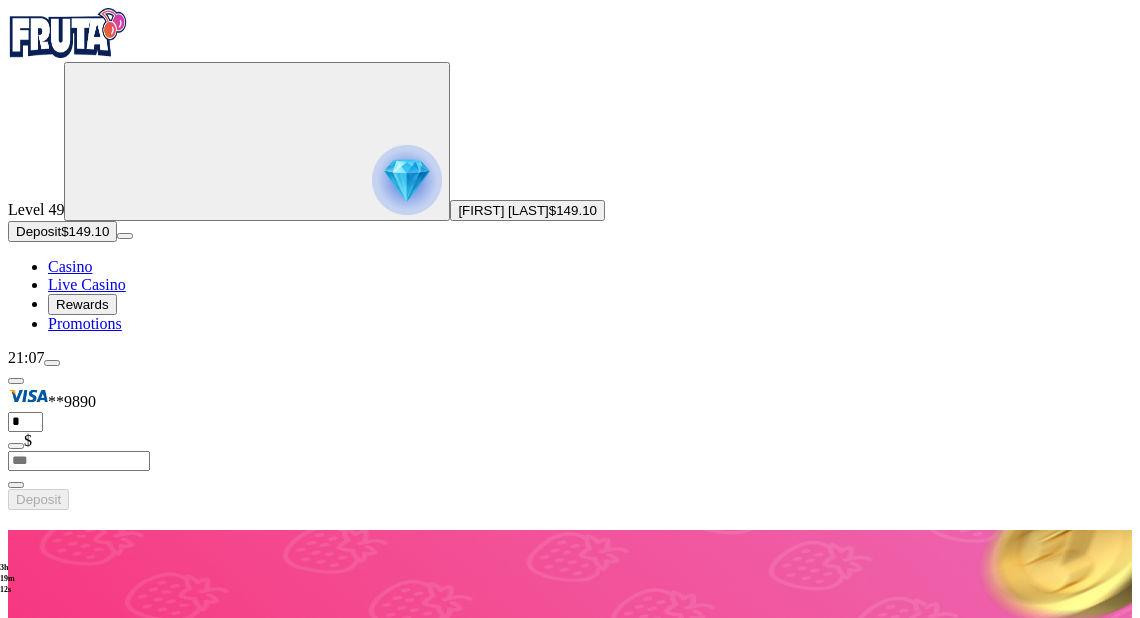 click at bounding box center [32, 1473] 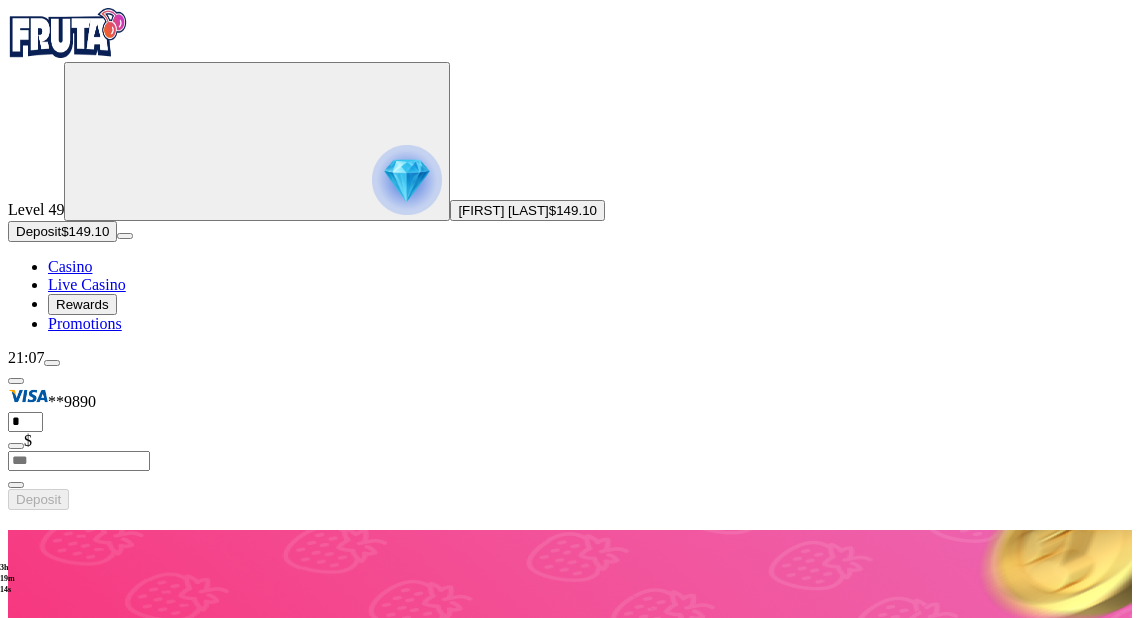 click on "Play Now" at bounding box center (-581, 2282) 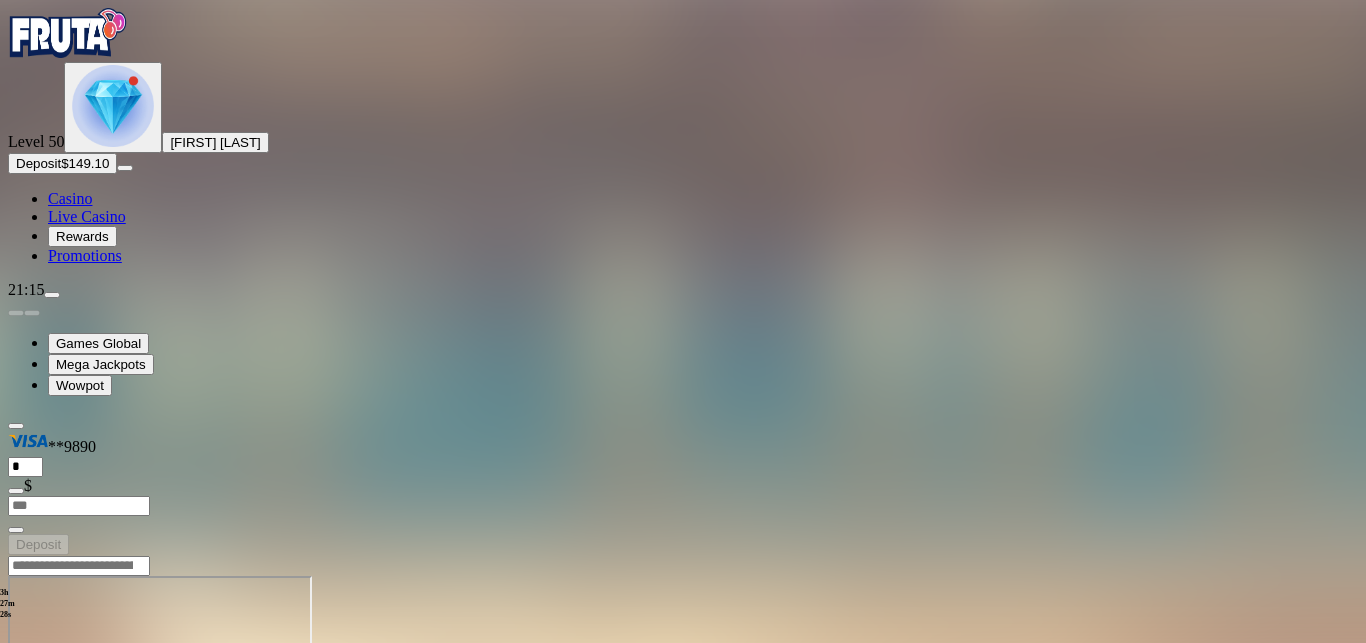 click at bounding box center (113, 106) 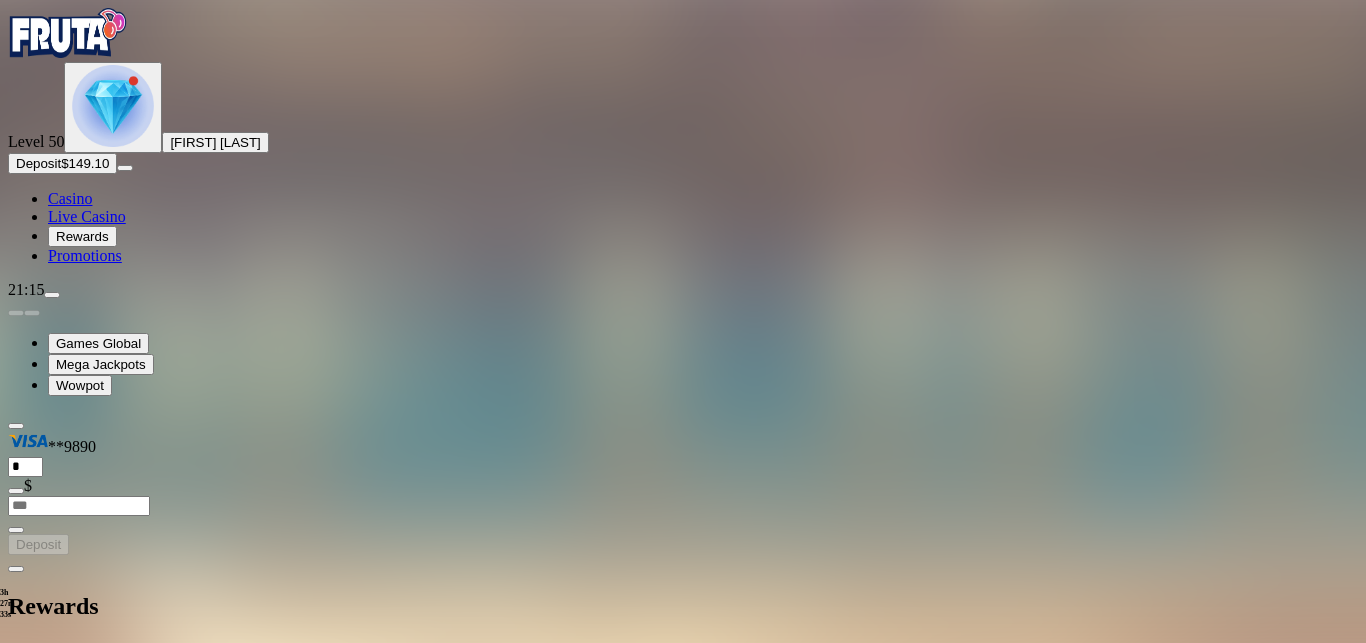 click at bounding box center [87, 859] 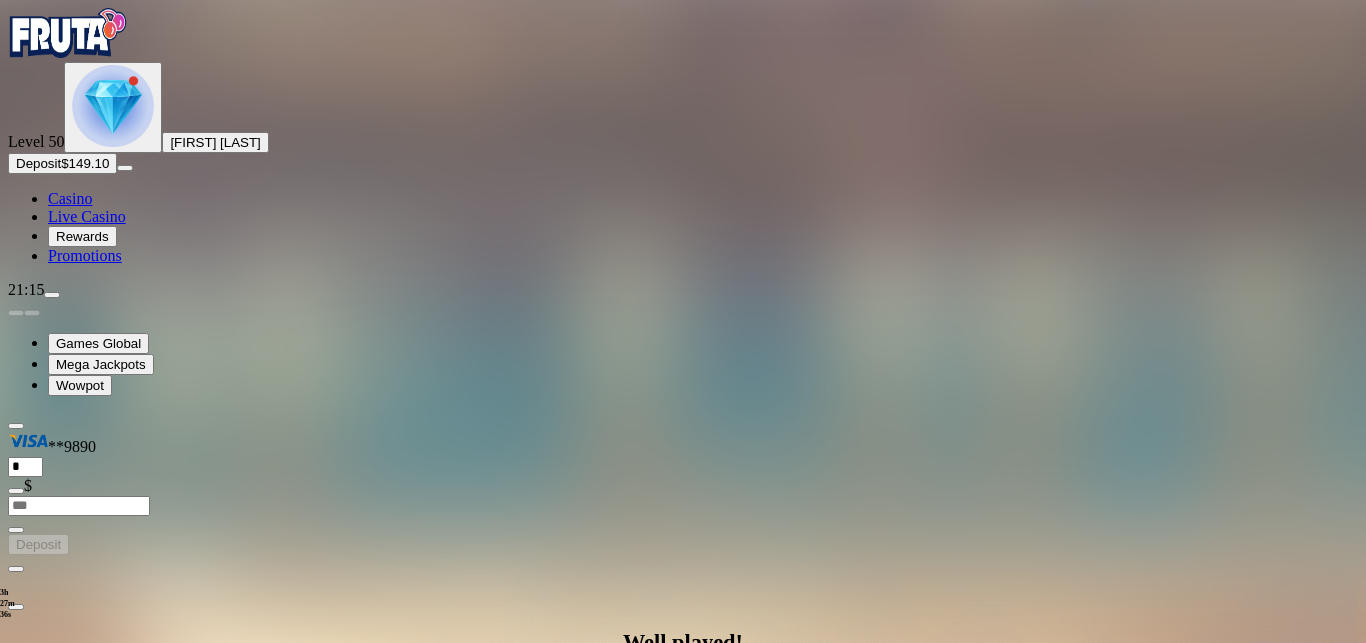 click on "Open me" at bounding box center [683, 1051] 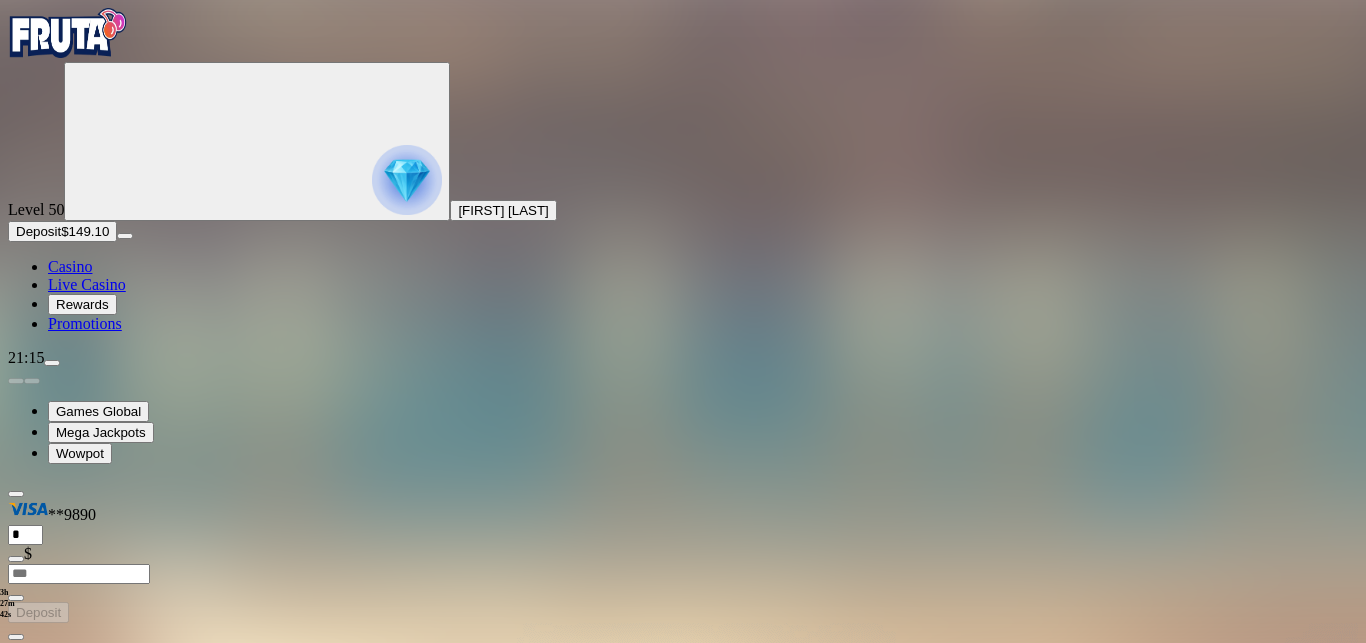 click at bounding box center [88, 1341] 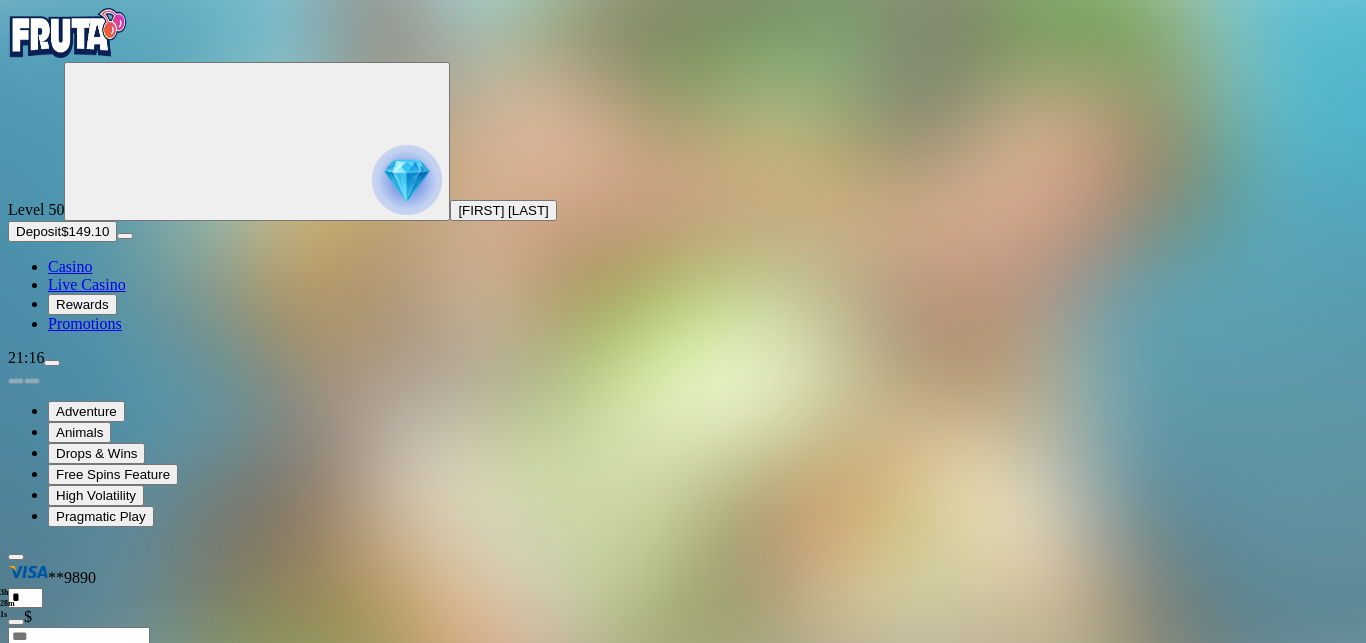 click at bounding box center [48, 879] 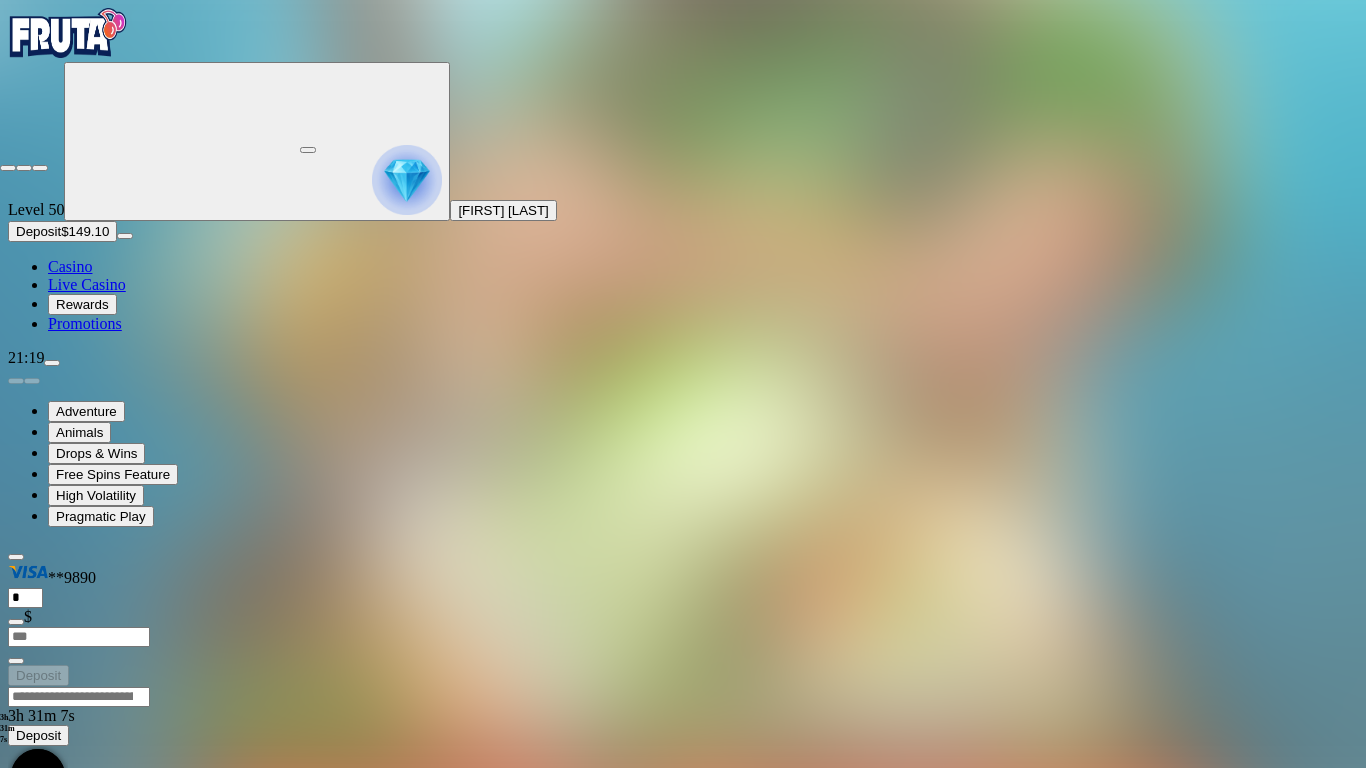 click at bounding box center [40, 168] 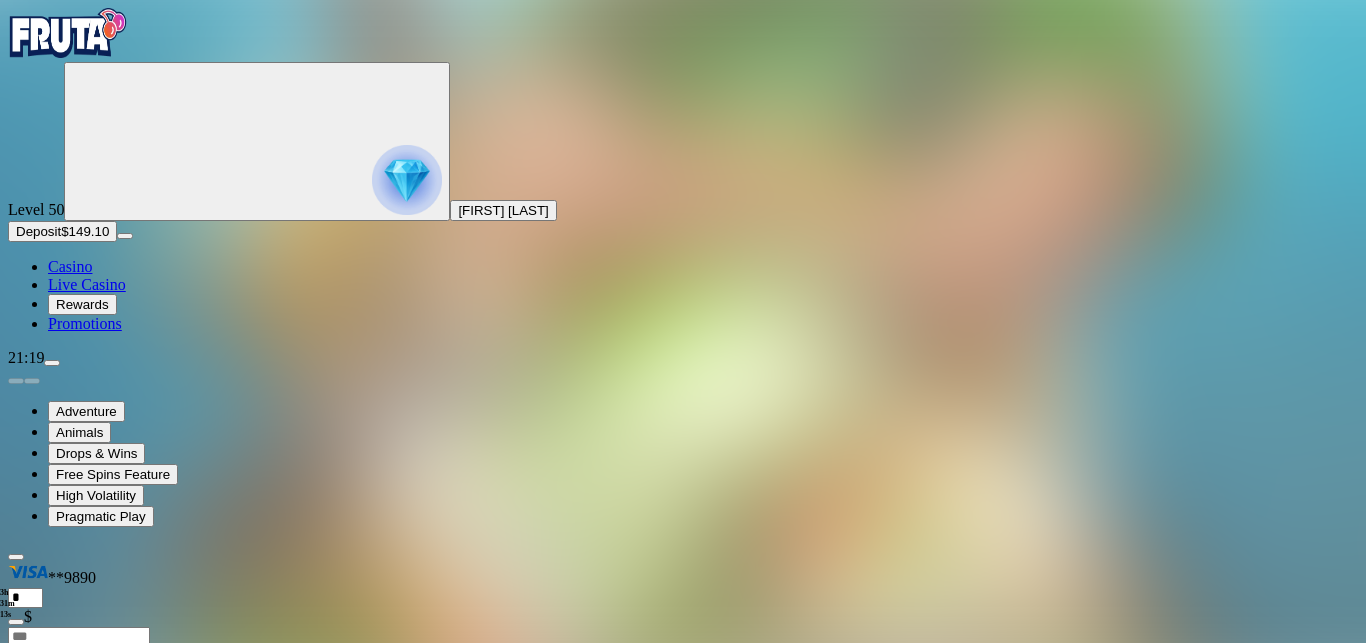 click at bounding box center [32, 879] 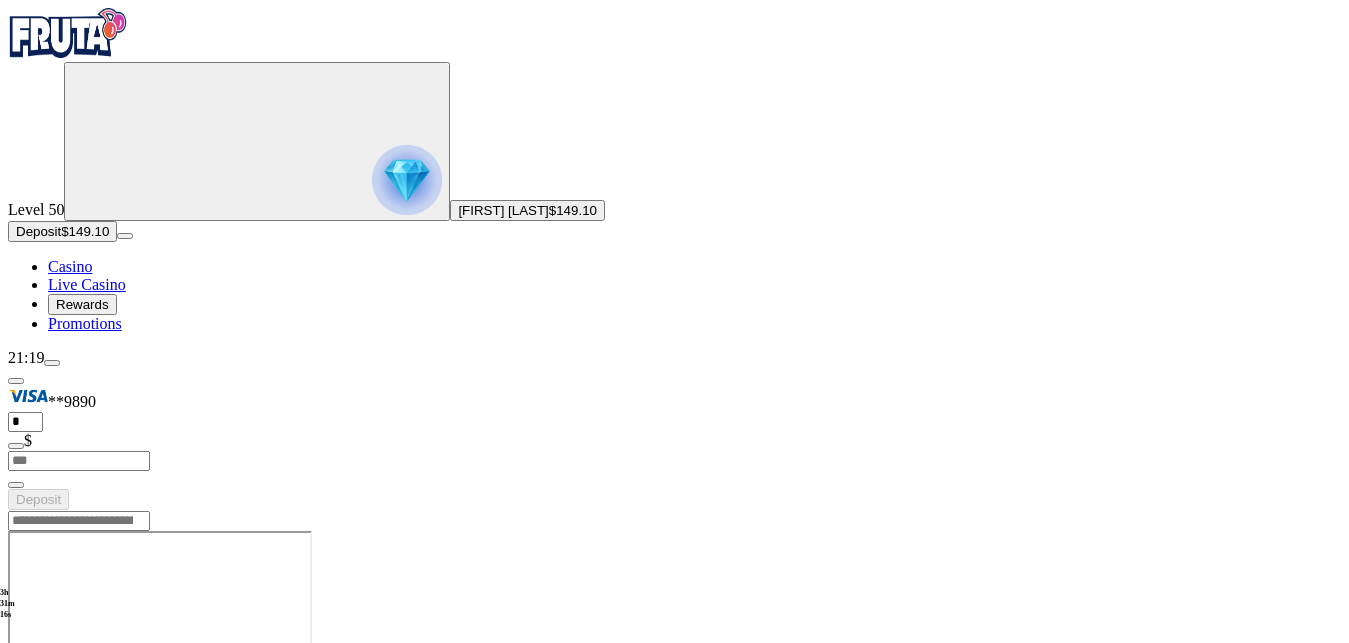click on "Continue Playing Big Bass Bonanza CASH PRIZE DROPS $3,000,000 in Jackpot Splash Play Now $100,000 WEEKLY LOOT 	LOOT LEGENDS Fight, Score, Cash out 10,000 winners every week! Play For Loot DROPS & WINS $3,800,000 in  monthly prizes Read more FRUIT UP PLAY, HAVE FUN, REAP THE REWARDS How it works Discover Slots Live Casino Jackpots Table Games All Games Last Played Play Now Agent Jane Blonde Returns Play Now Cash 'N Riches Megaways Play Now Cash 'N Riches WOWPOT! Megaways Play Now Iron Bank Play Now Big Bass Bonanza Play Now John Hunter and the Book of Tut Play Now Sweet Bonanza Play Now Wolf Power: Hold & Win Play Now The Finer Reels of Life Wowpot Play Now Monkey Bonanza Play Now Templar Tumble Dream Drop Popular View All Play Now Gates of Olympus Super Scatter  Play Now Rad Maxx Play Now Cherry Pop Play Now Thor’s Rage Play Now Sweet Bonanza 1000 Play Now Gold Blitz Ultimate Play Now Energy Coins: Hold and Win Play Now Amazing Link Zeus Play Now Big Bass Bonanza Play Now 3 Chillies and Joker: Hold and Win" at bounding box center (674, 9792) 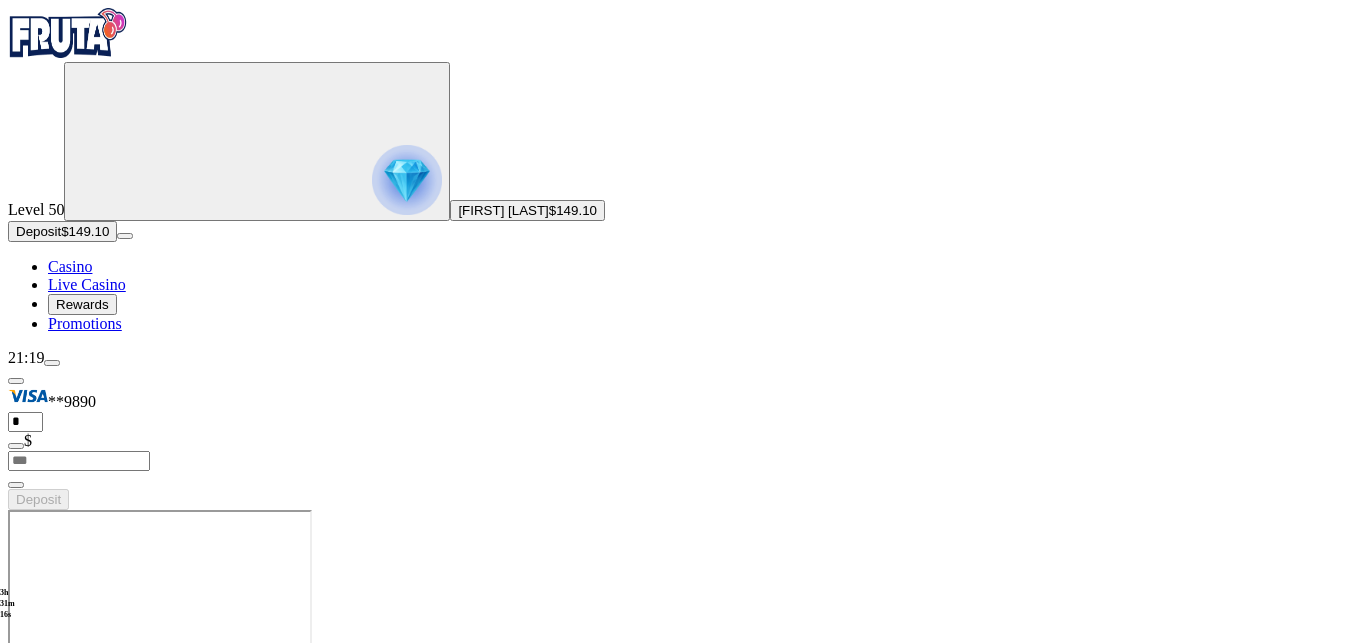 click on "Play Now" at bounding box center (80, 3008) 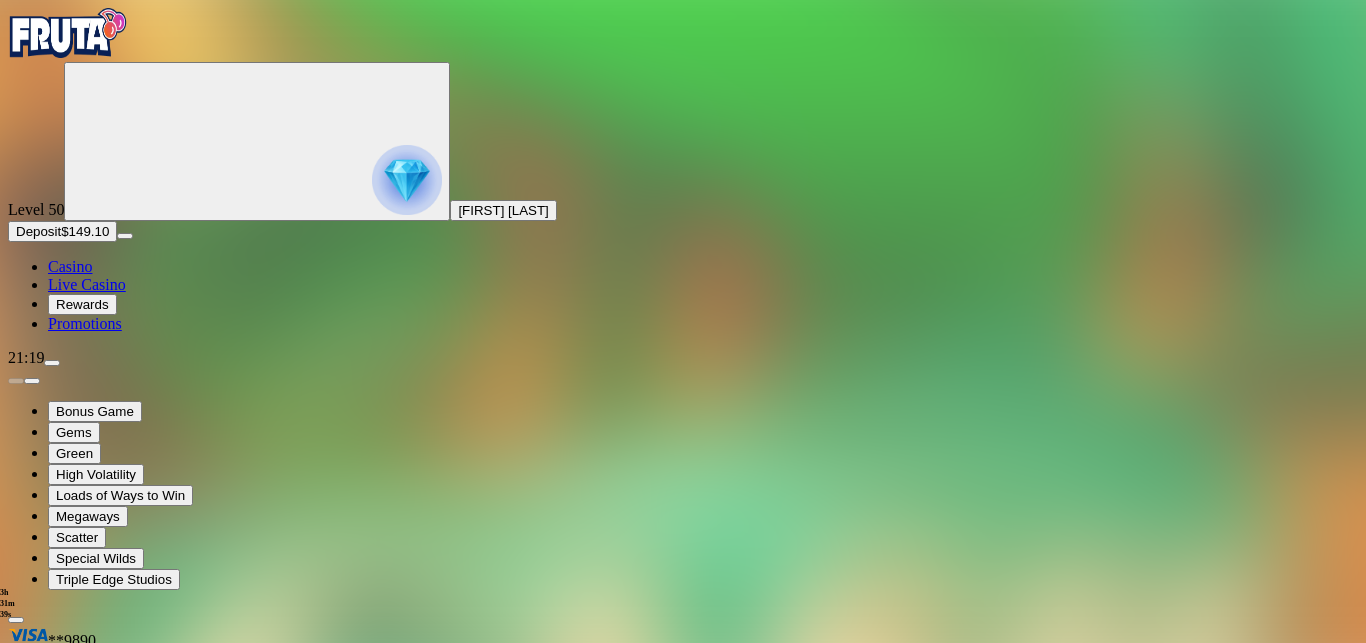 drag, startPoint x: 505, startPoint y: 565, endPoint x: 997, endPoint y: 397, distance: 519.8923 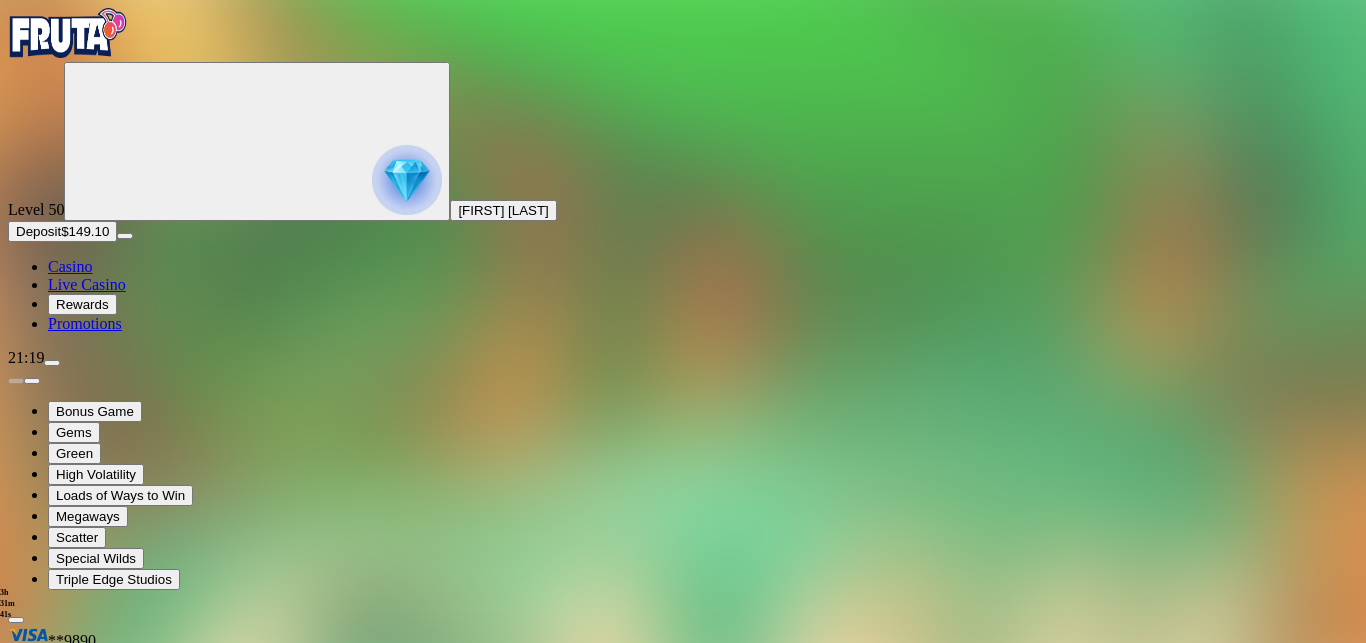 click at bounding box center [48, 942] 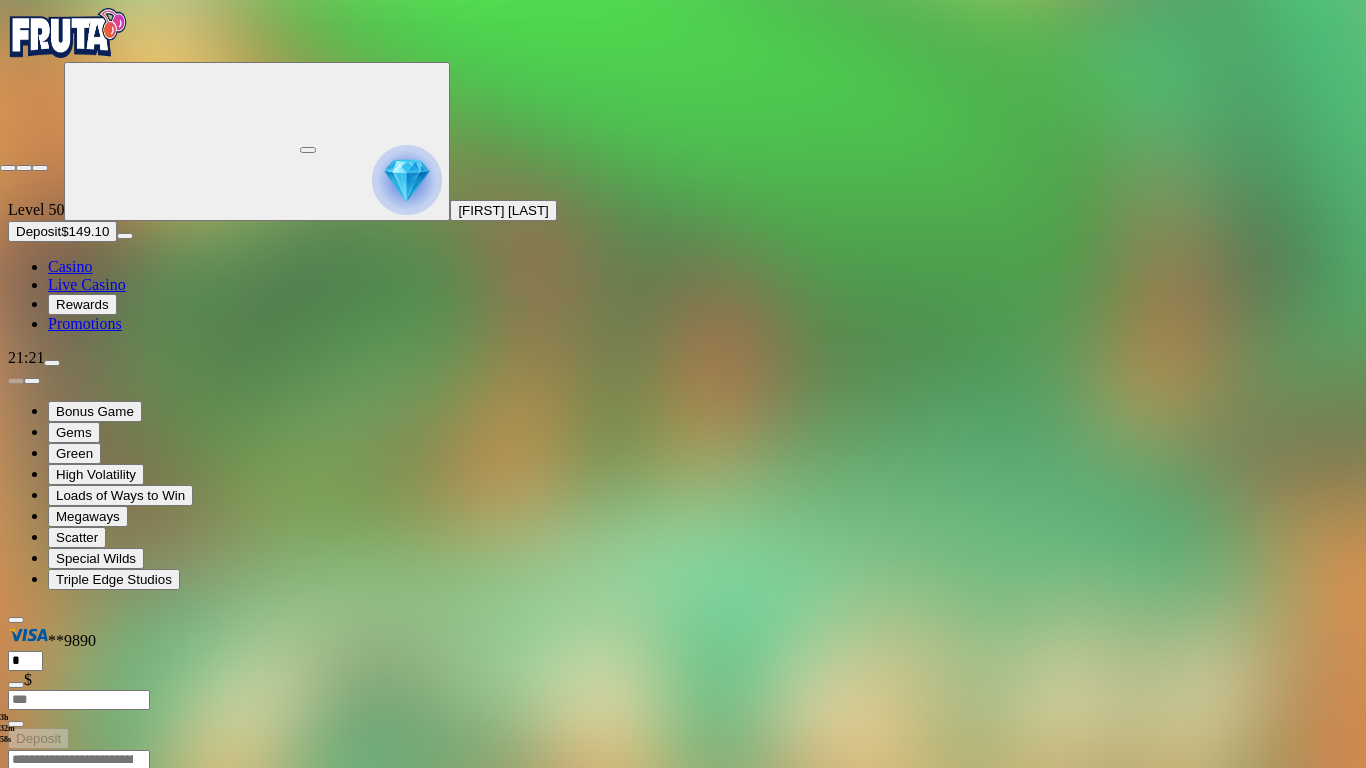click at bounding box center (683, 163) 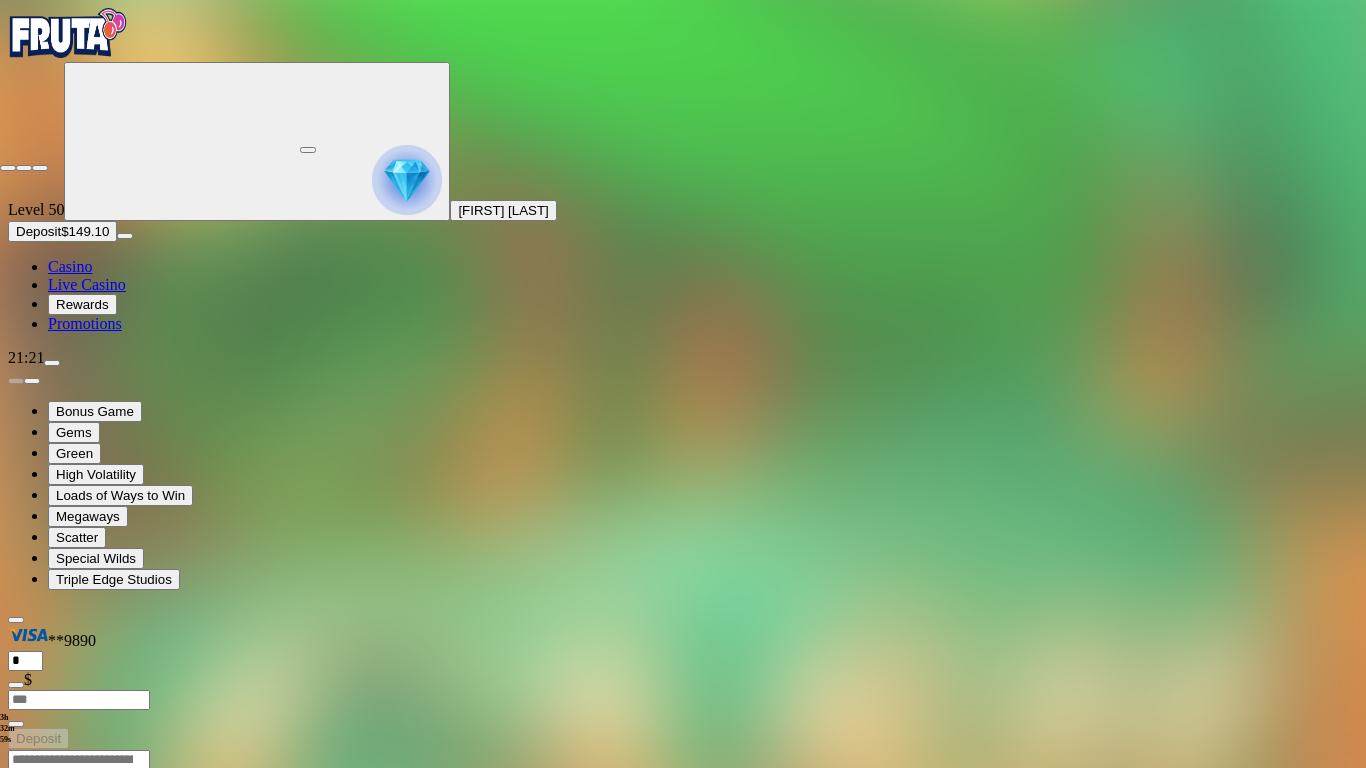 click at bounding box center (8, 168) 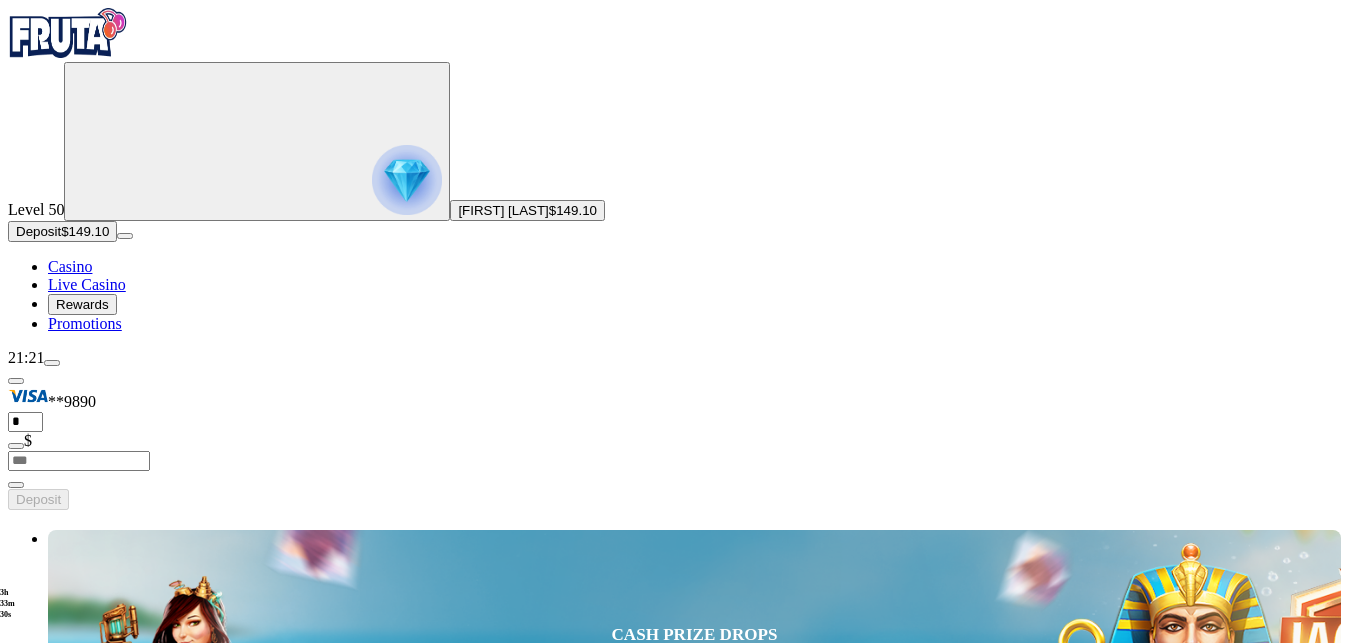 click on "Deposit" at bounding box center [38, 231] 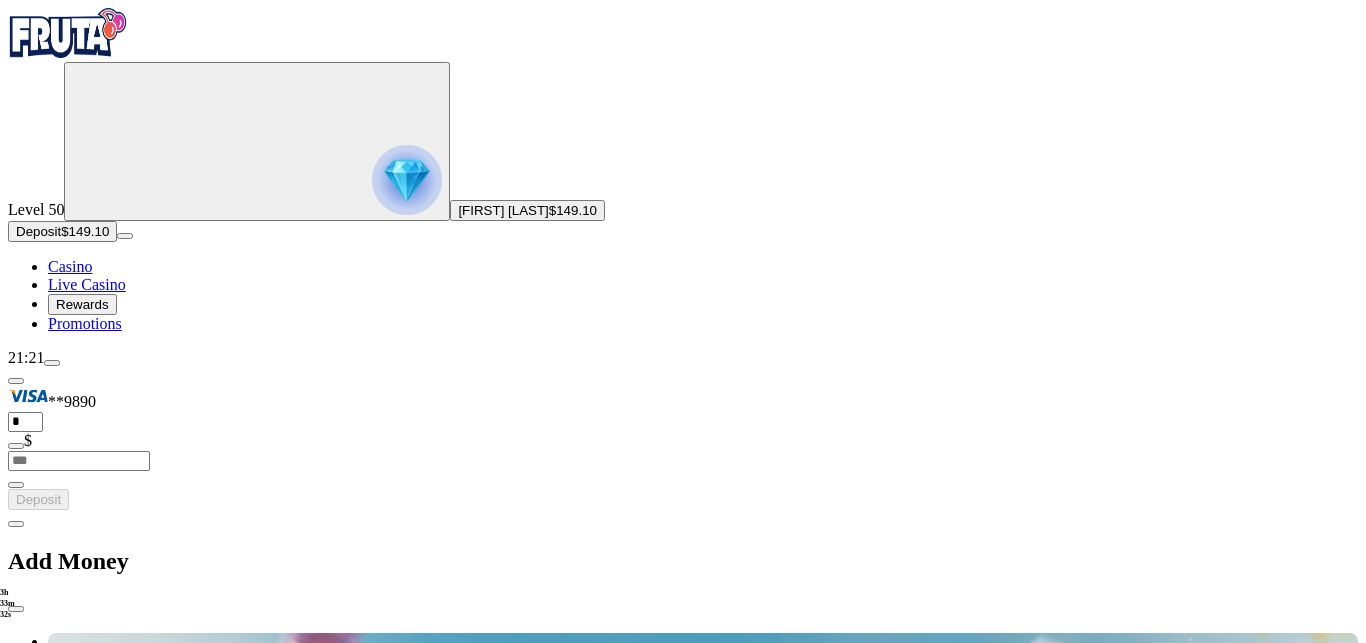 click on "Deposit" at bounding box center [38, 231] 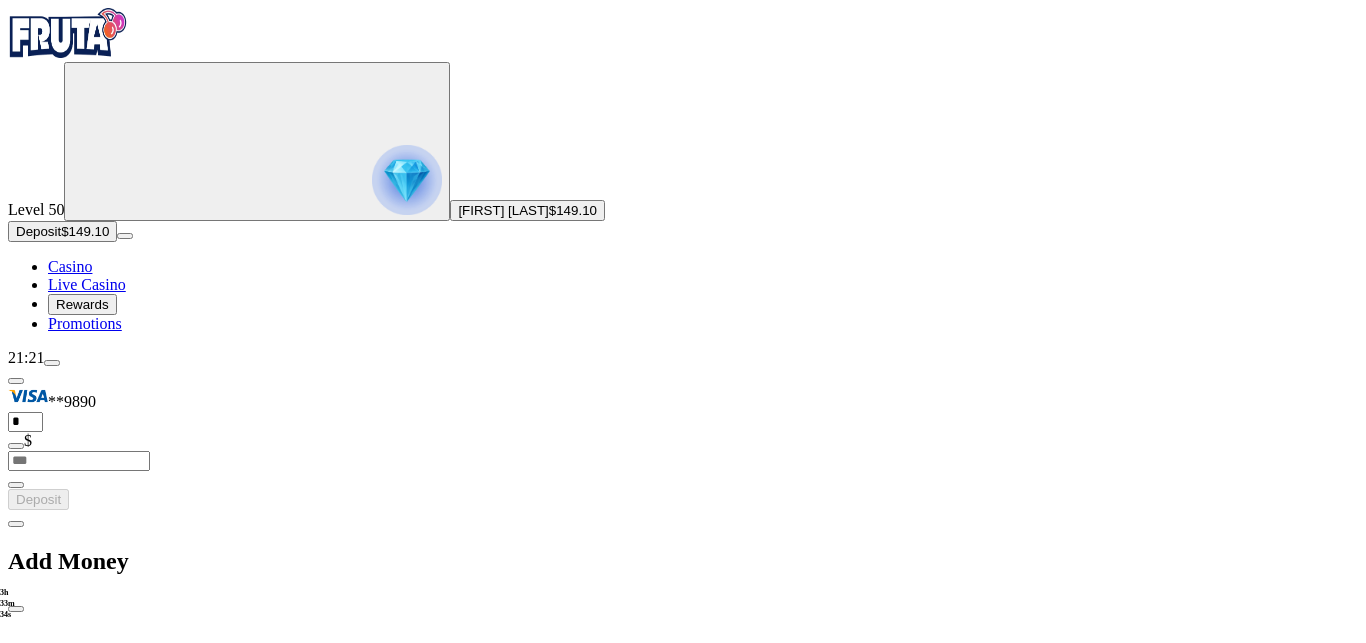 click on "Deposit" at bounding box center [38, 231] 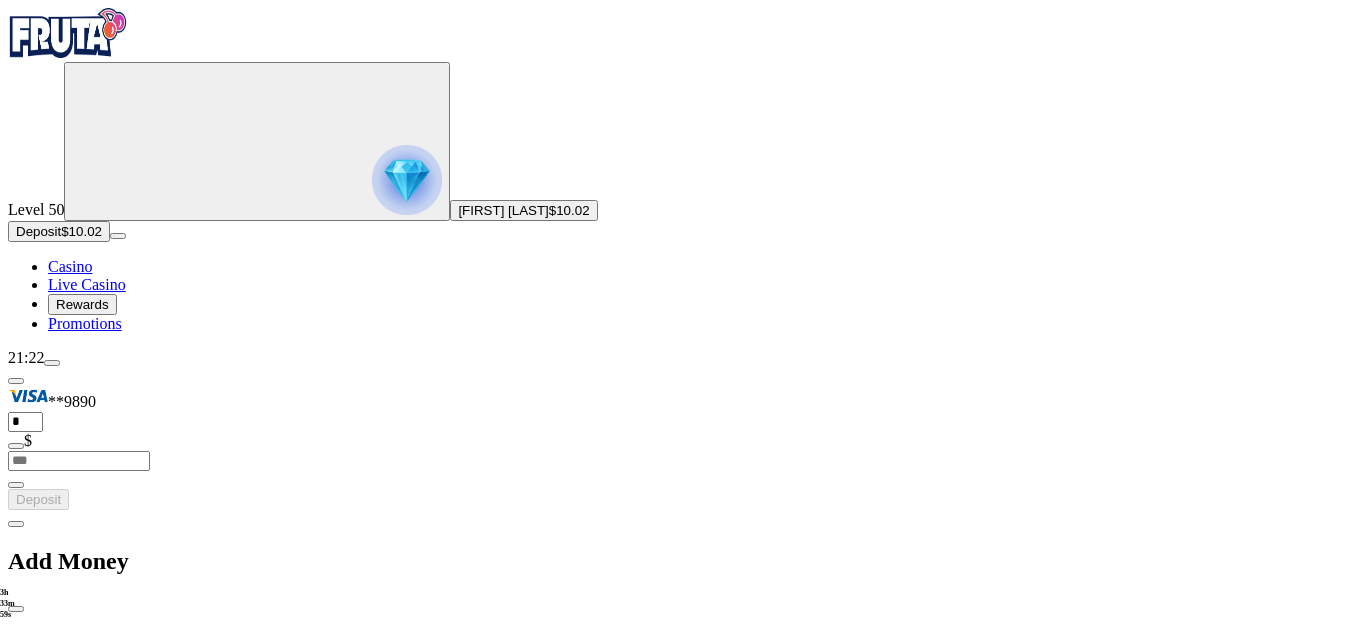 click at bounding box center (16, 609) 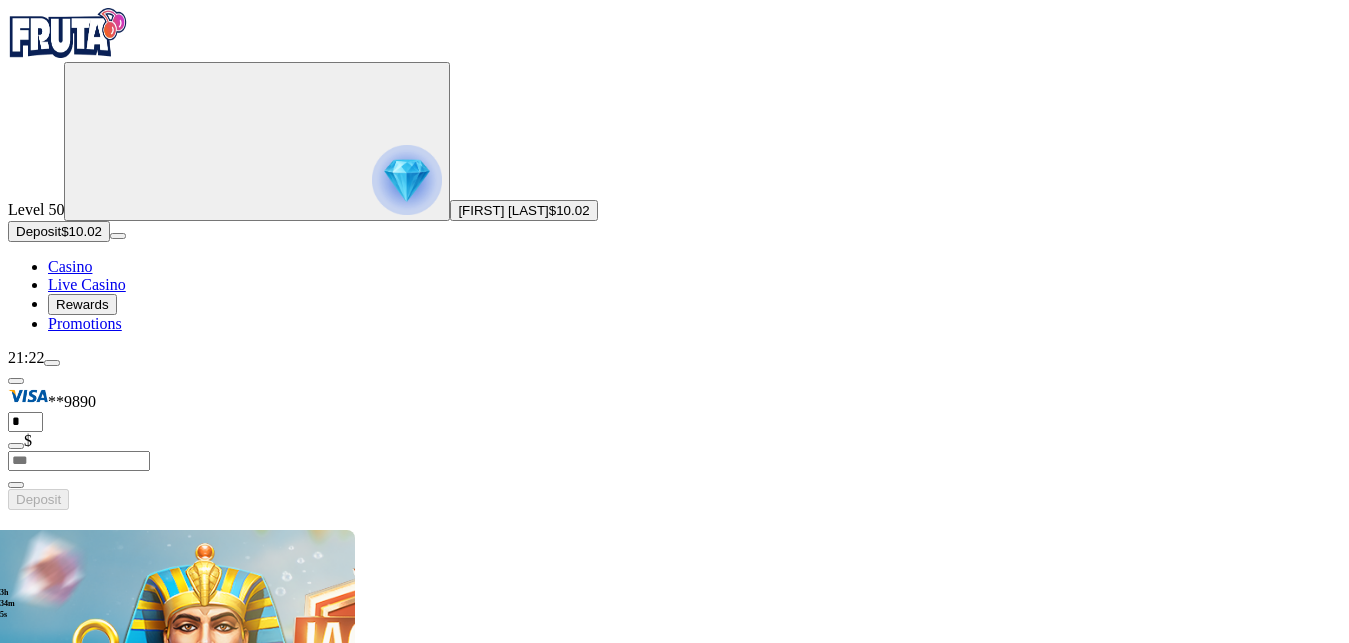 click at bounding box center [32, 2669] 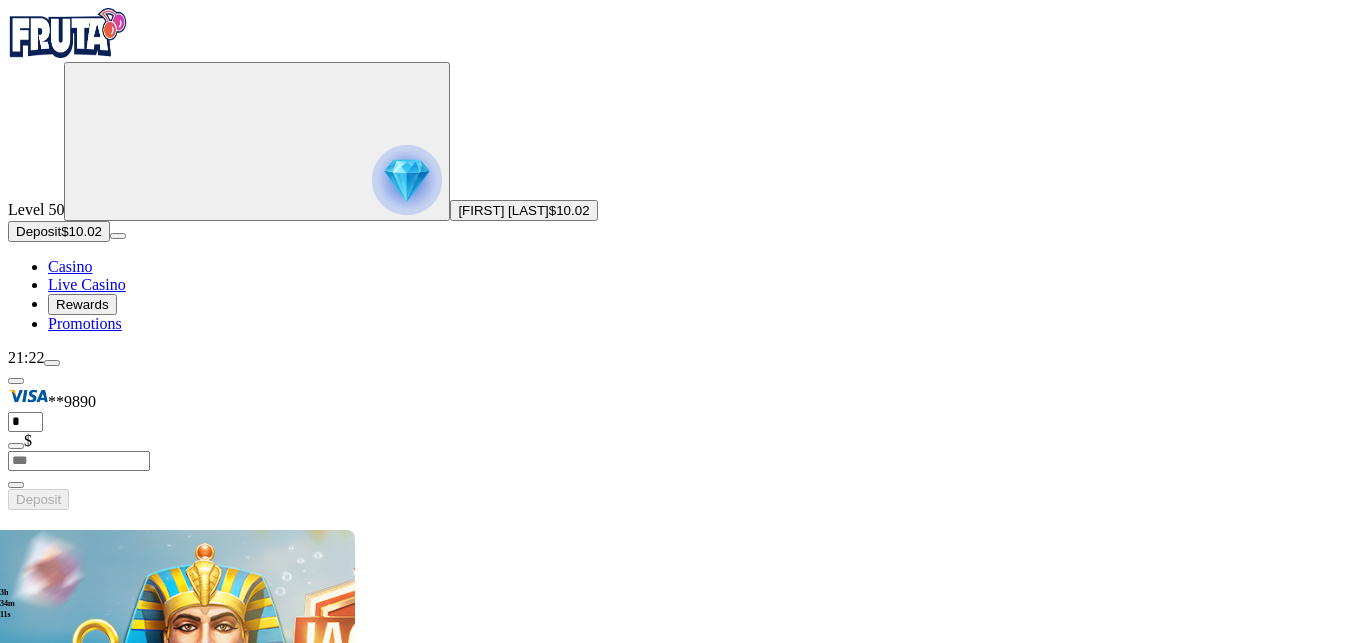 click at bounding box center (-787, 3393) 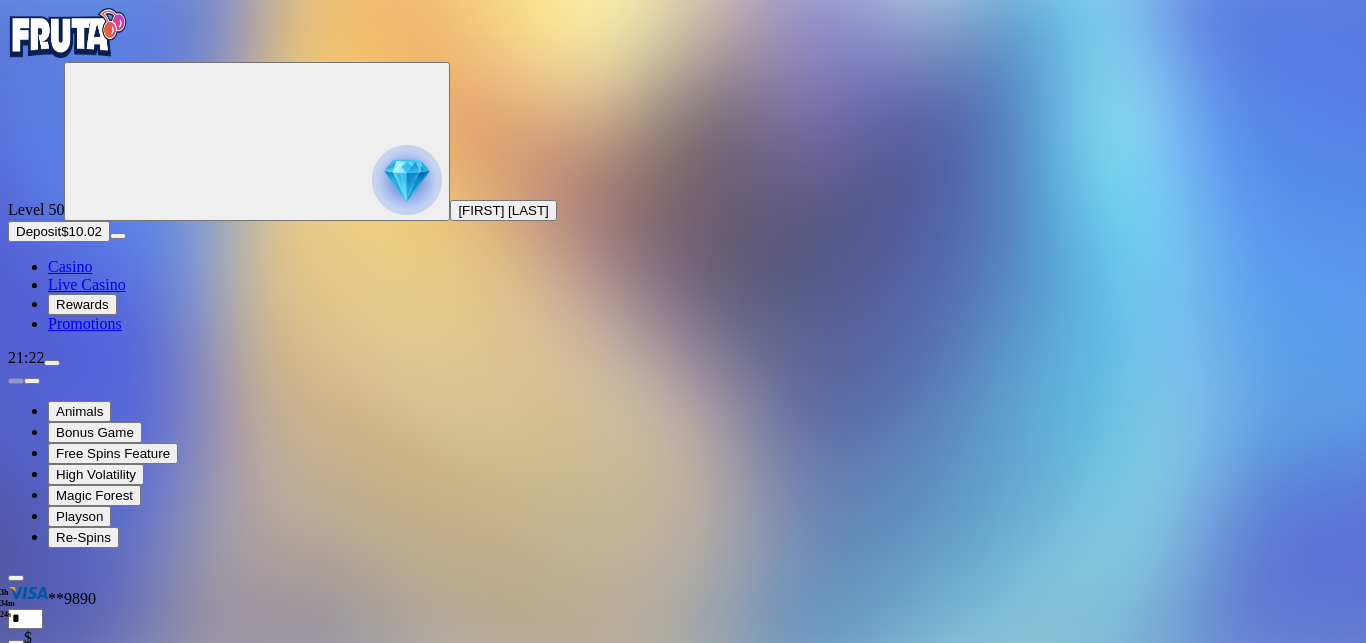 click at bounding box center (48, 900) 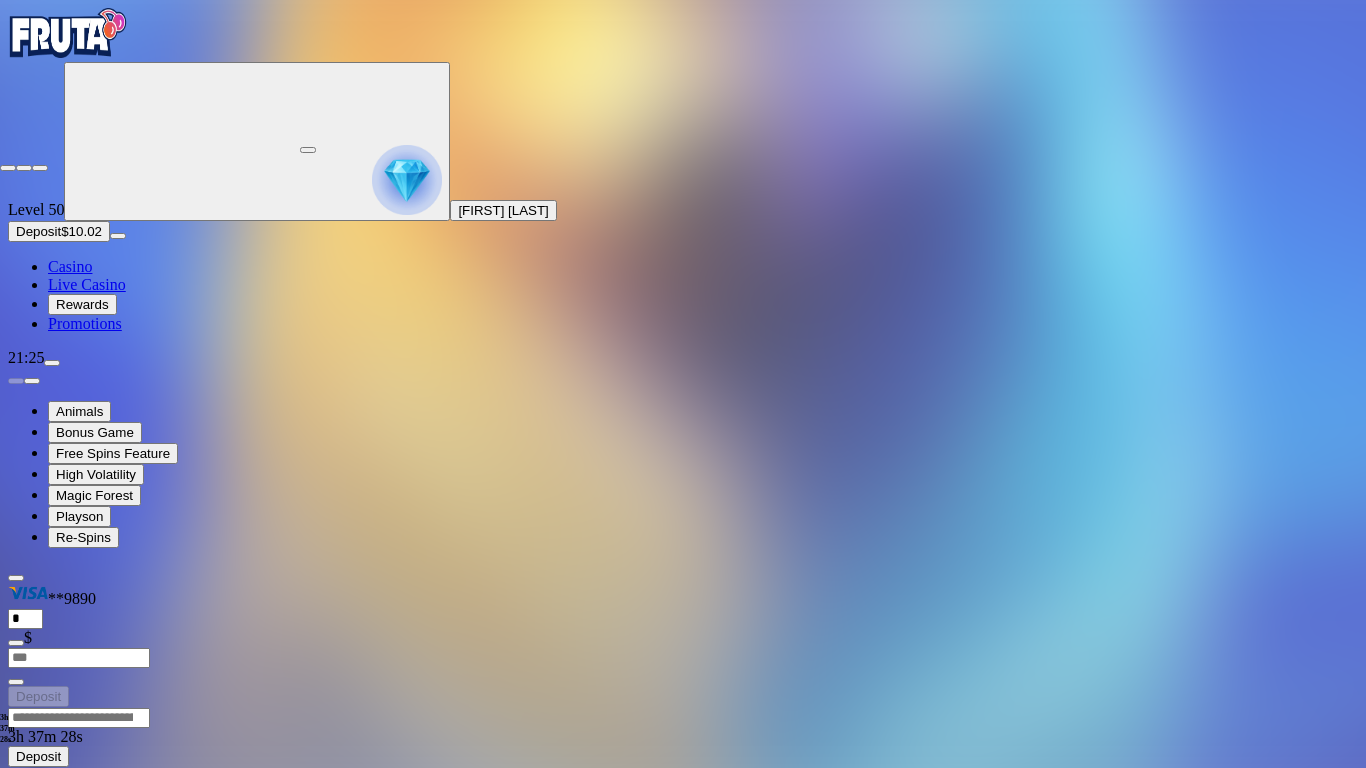 click at bounding box center (8, 168) 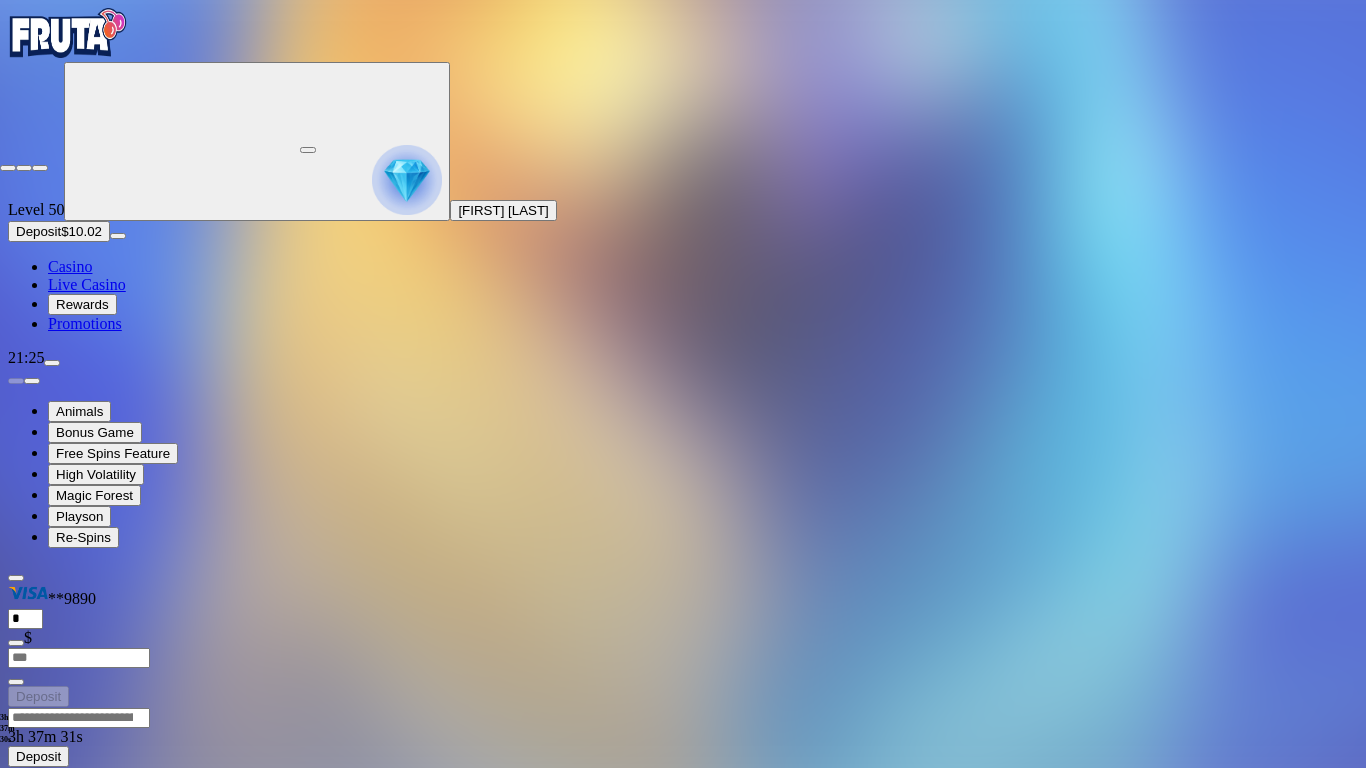 click at bounding box center [8, 168] 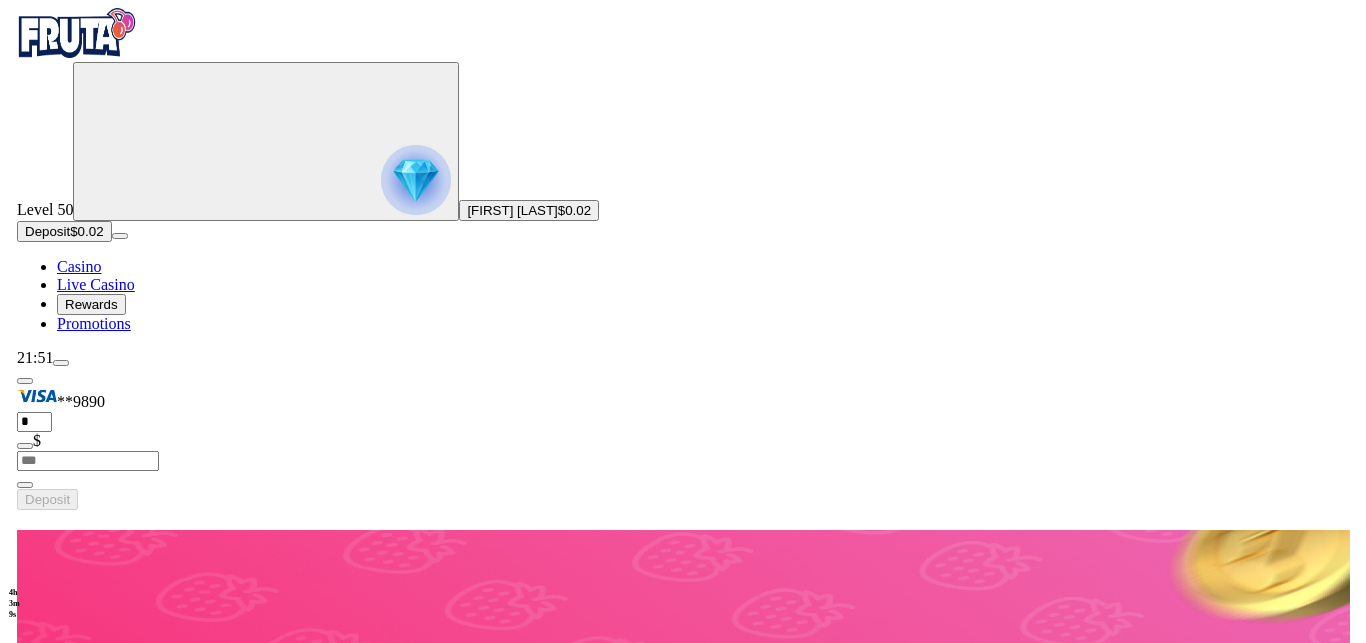scroll, scrollTop: 0, scrollLeft: 0, axis: both 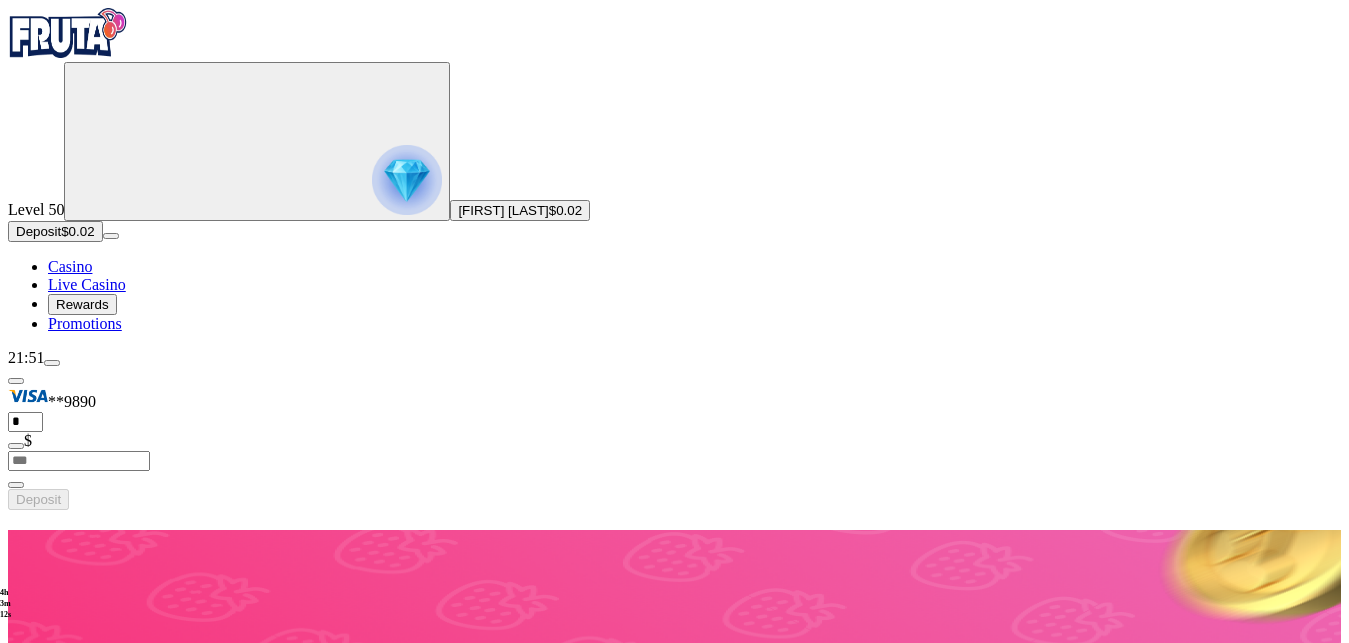 click on "Deposit" at bounding box center (38, 231) 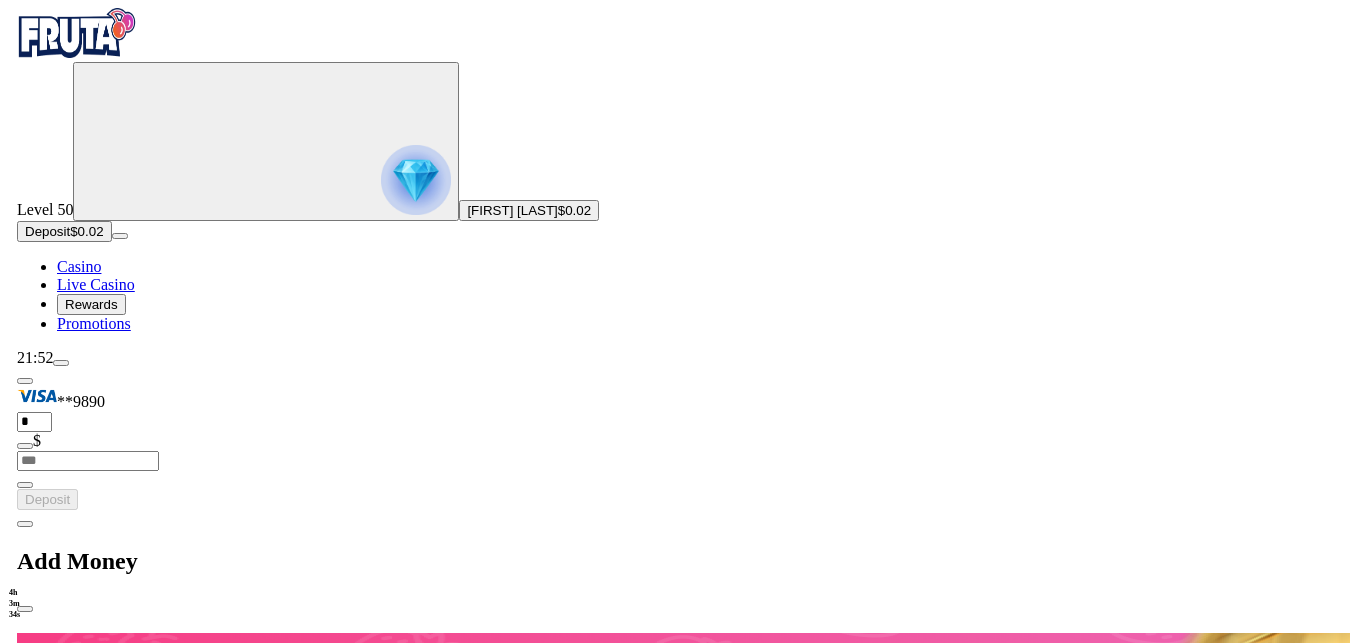 scroll, scrollTop: 0, scrollLeft: 0, axis: both 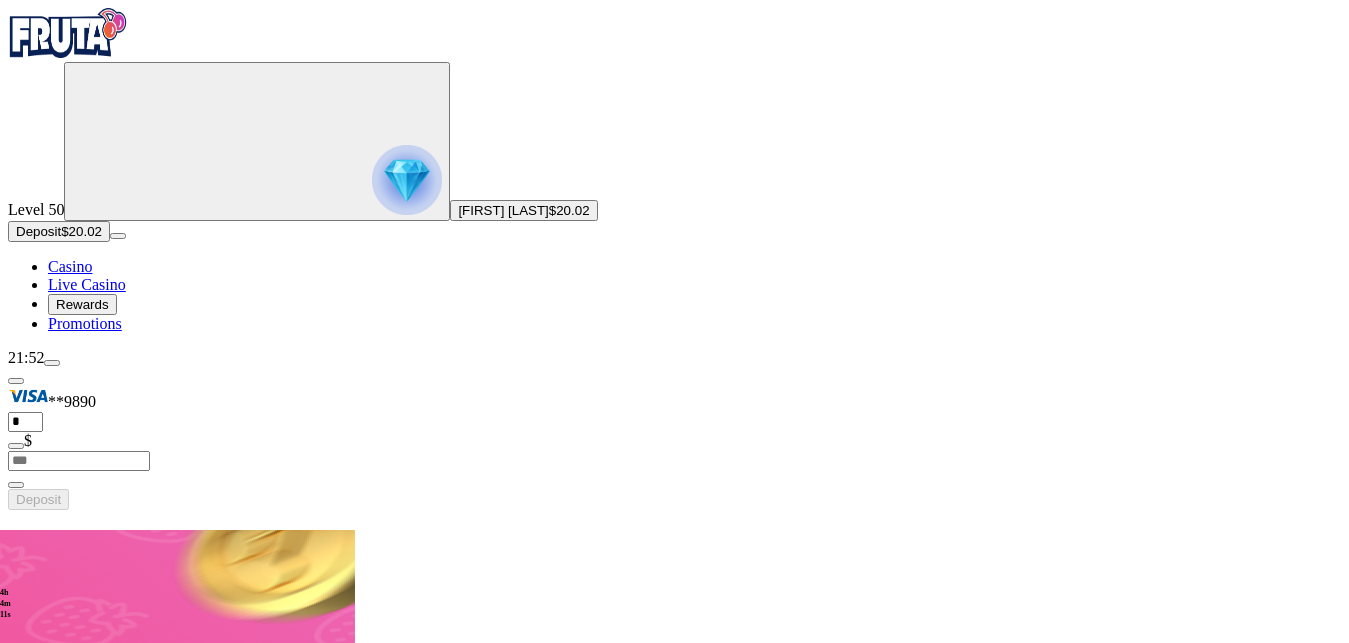 click at bounding box center (32, 1473) 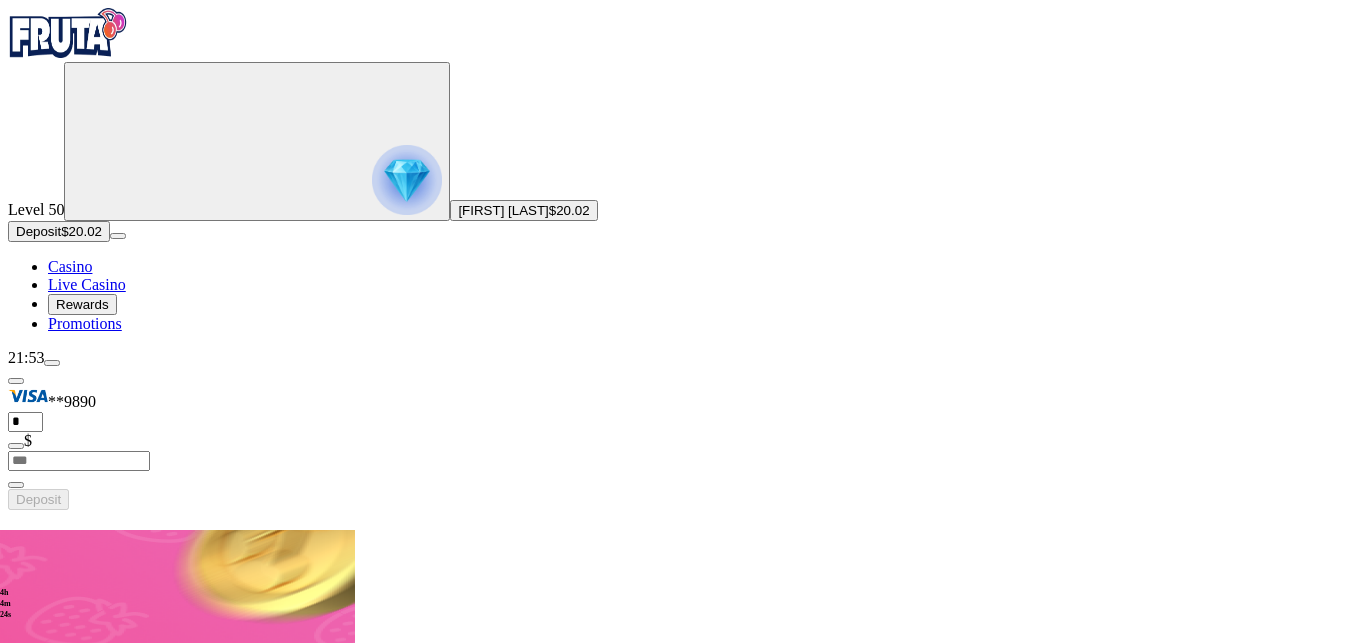 click on "Play Now" at bounding box center (-755, 2473) 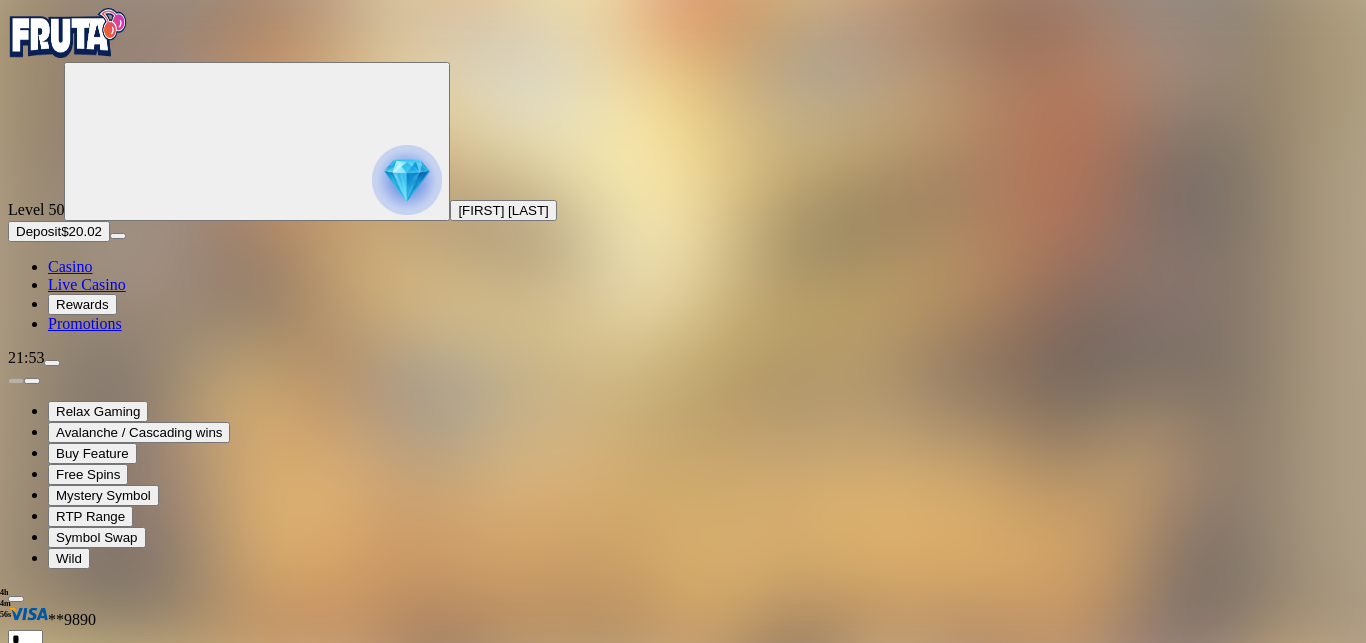 click at bounding box center (48, 921) 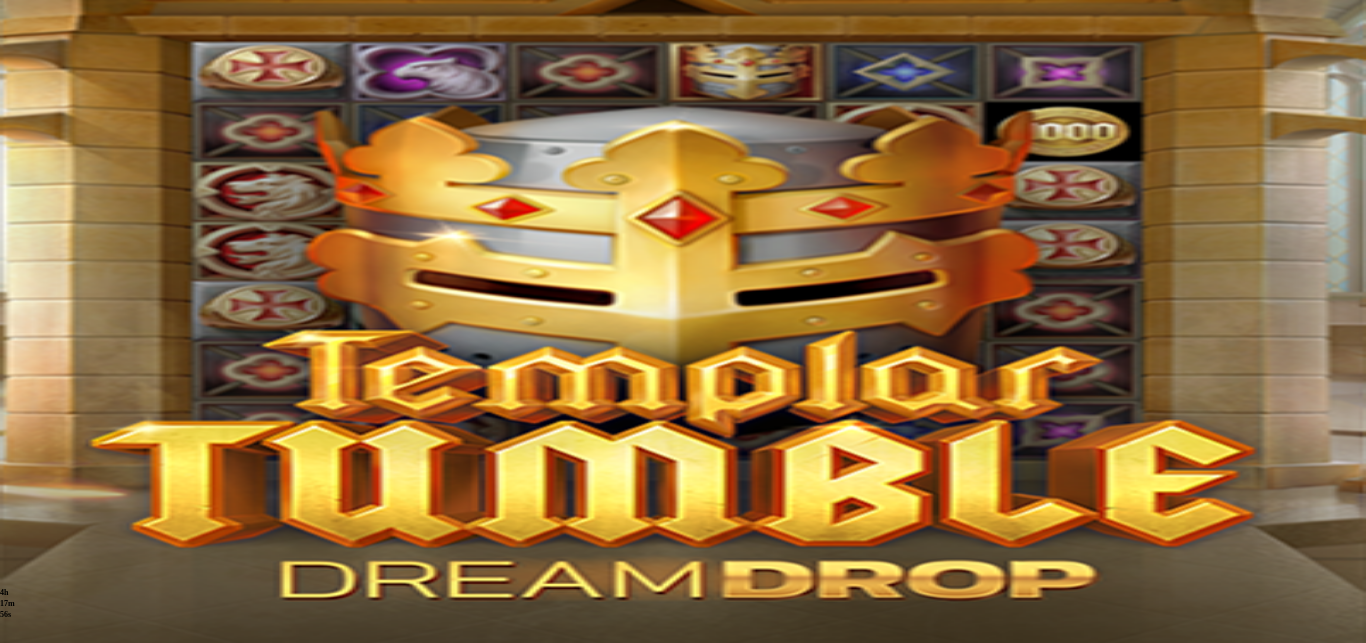 scroll, scrollTop: 0, scrollLeft: 0, axis: both 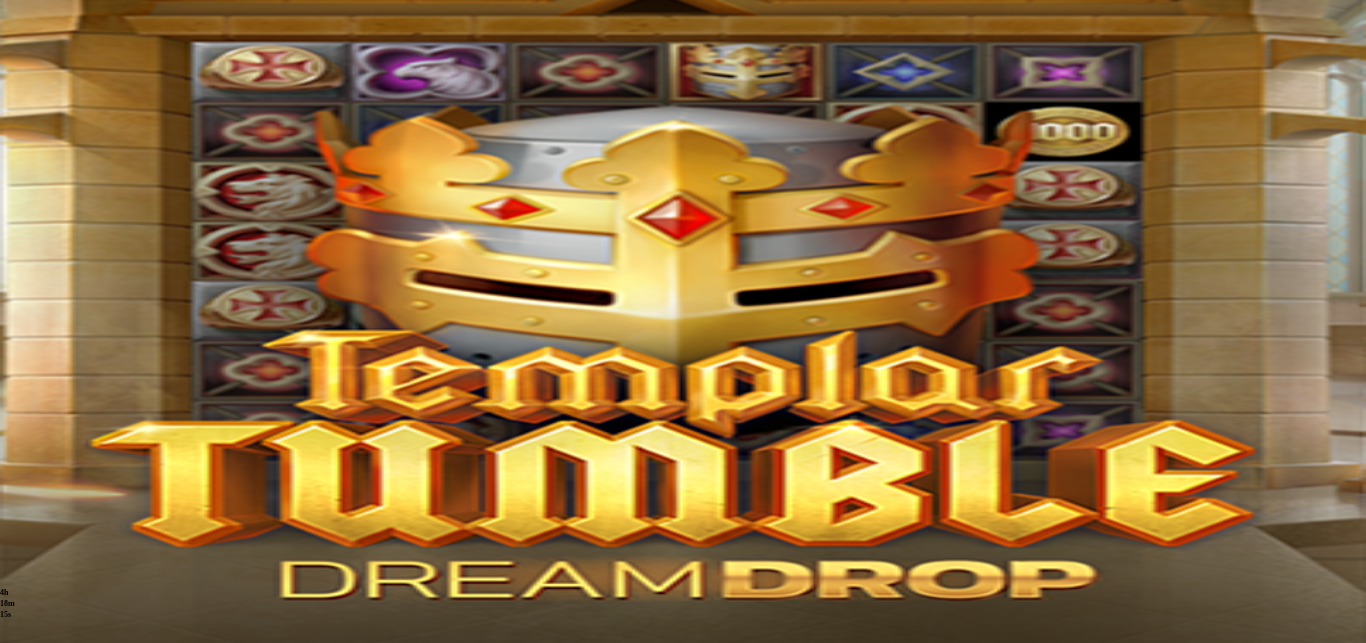 click at bounding box center (48, 921) 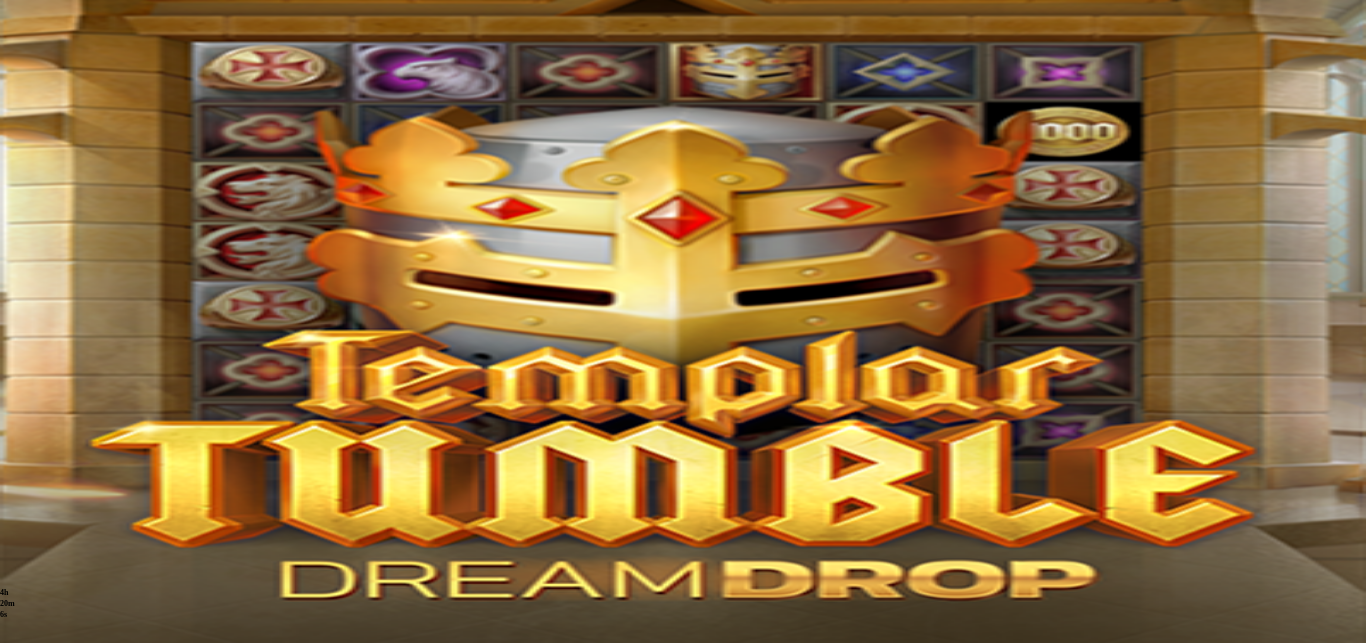 click at bounding box center [683, 826] 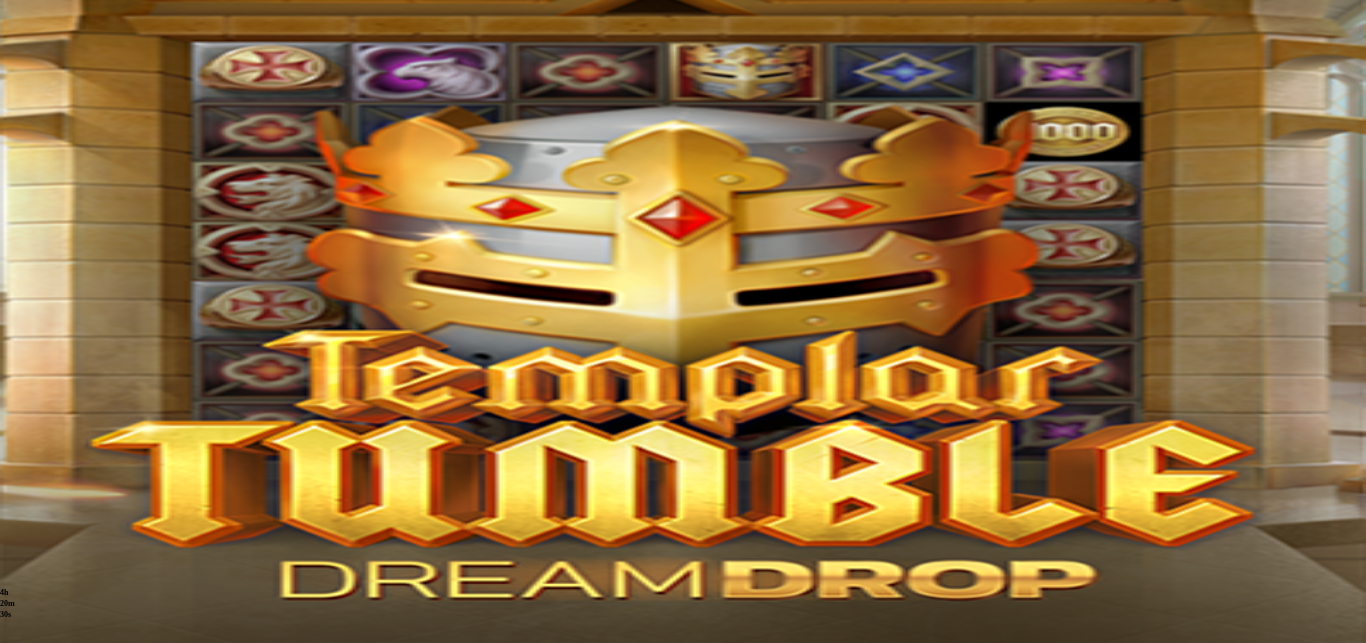 scroll, scrollTop: 0, scrollLeft: 0, axis: both 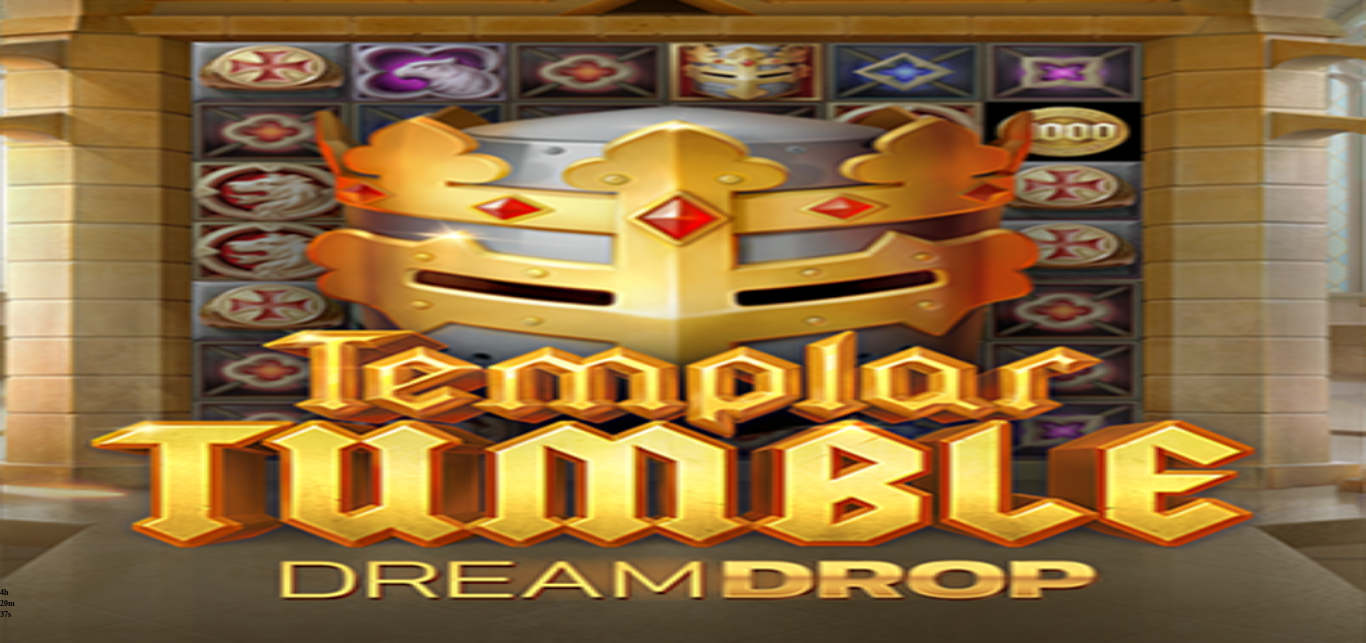 click at bounding box center (48, 1511) 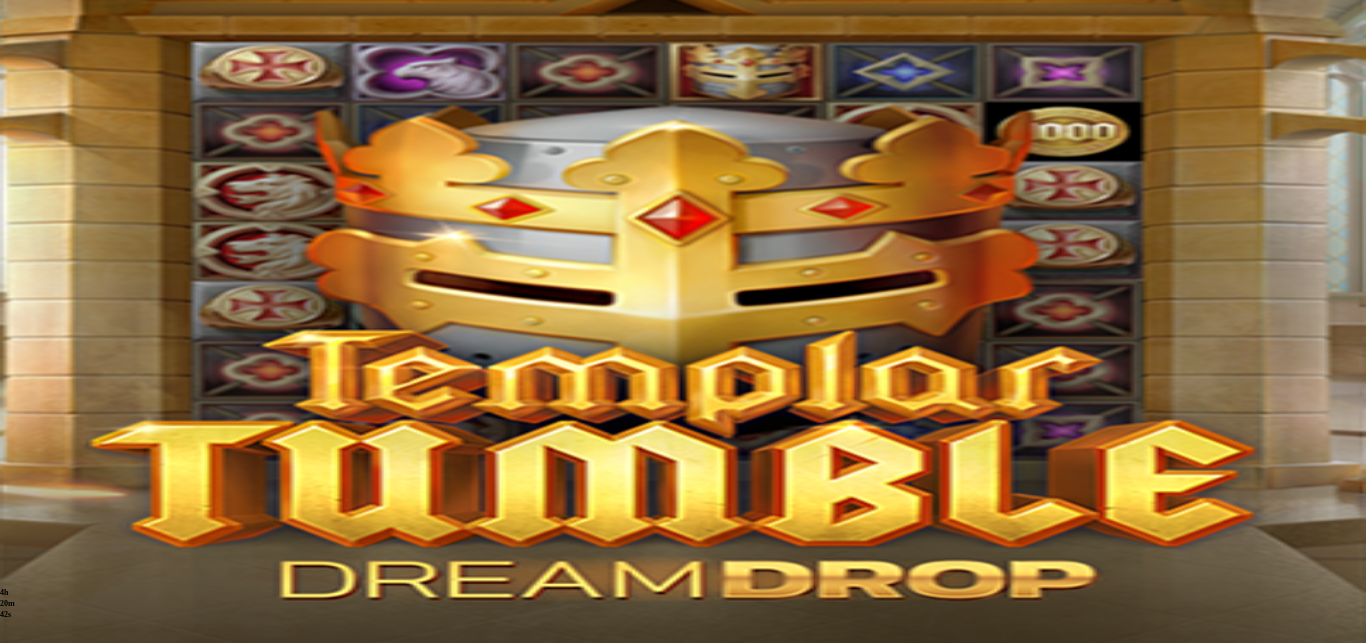 click at bounding box center [683, 1416] 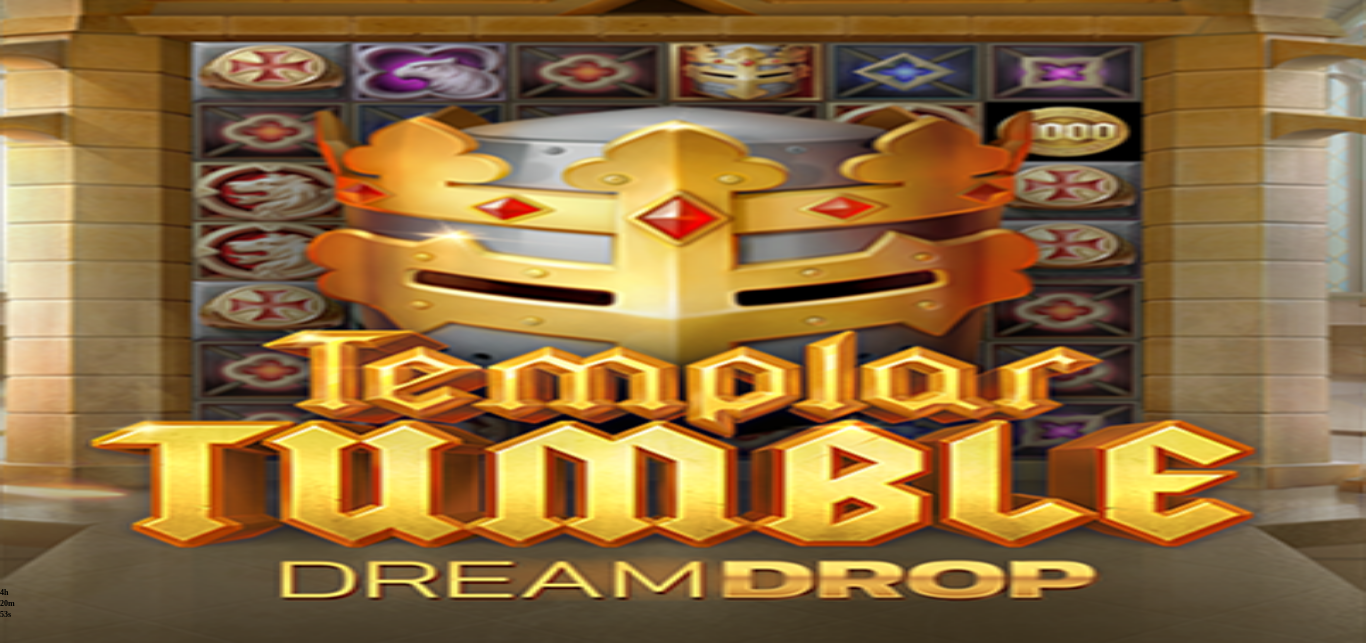 scroll, scrollTop: 0, scrollLeft: 0, axis: both 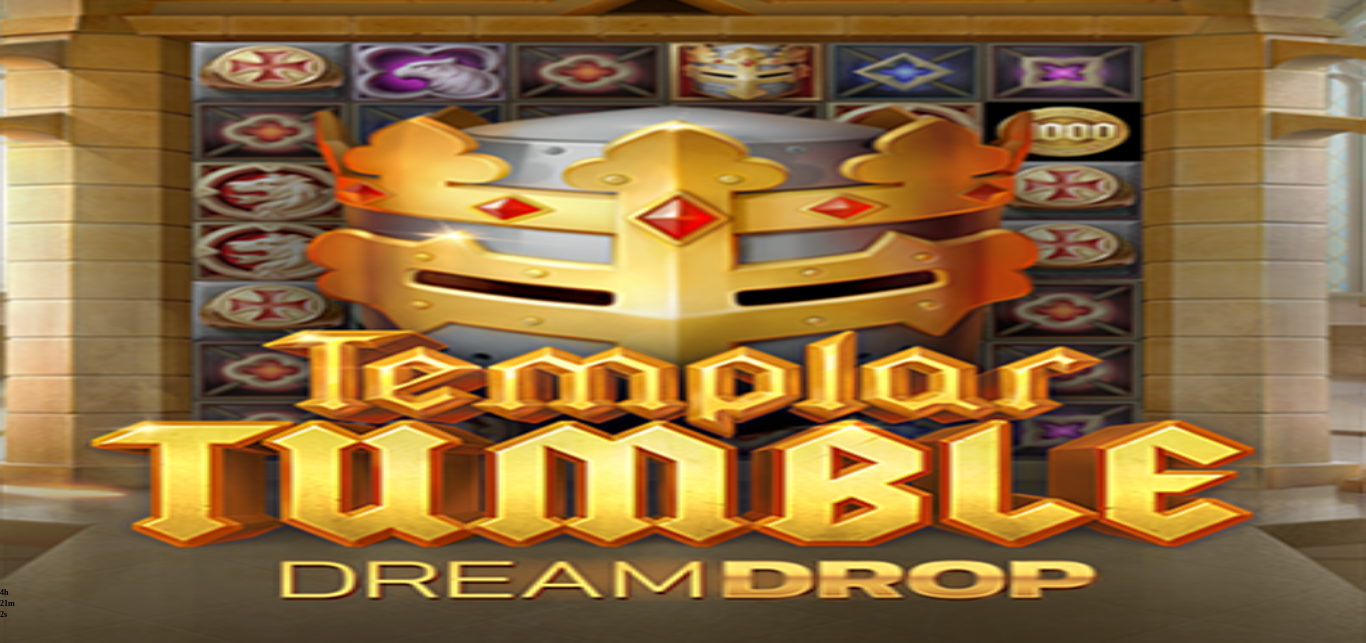 click at bounding box center [48, 921] 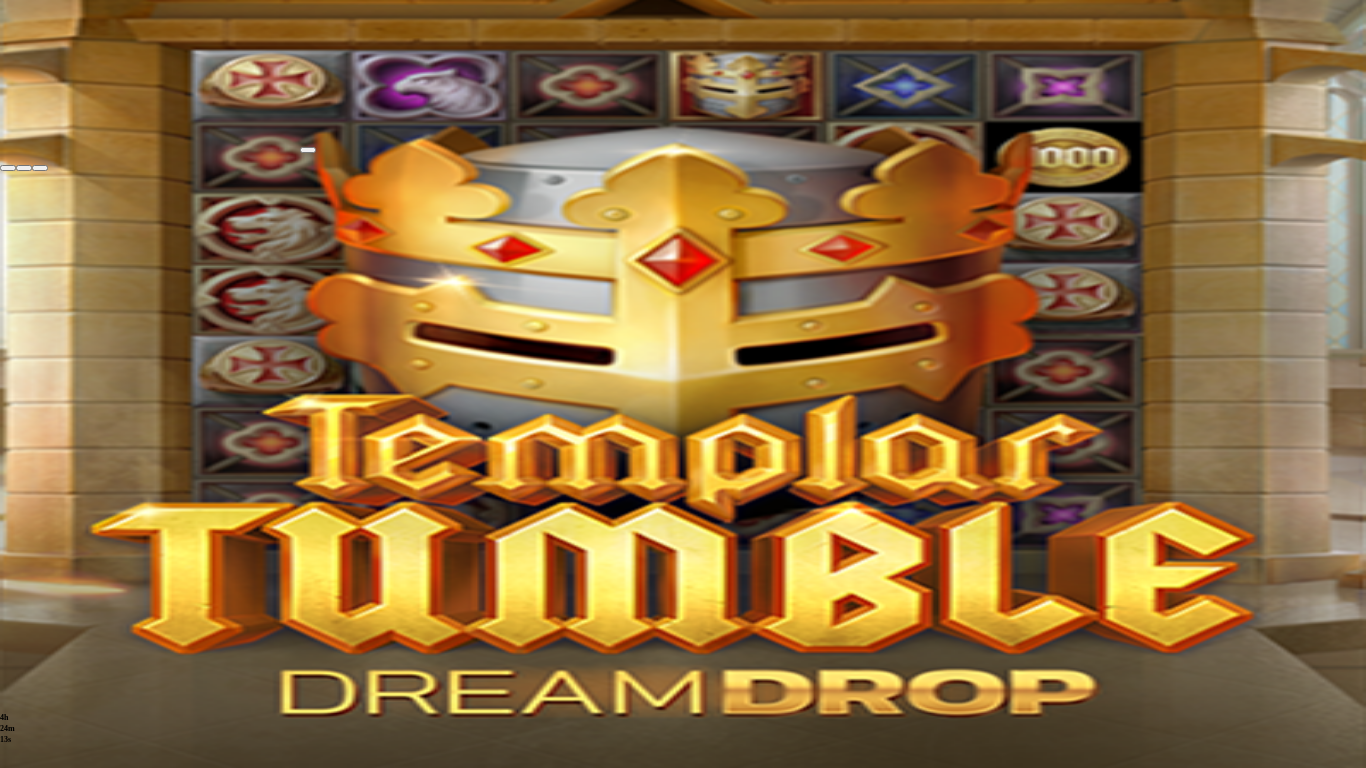 click at bounding box center [8, 168] 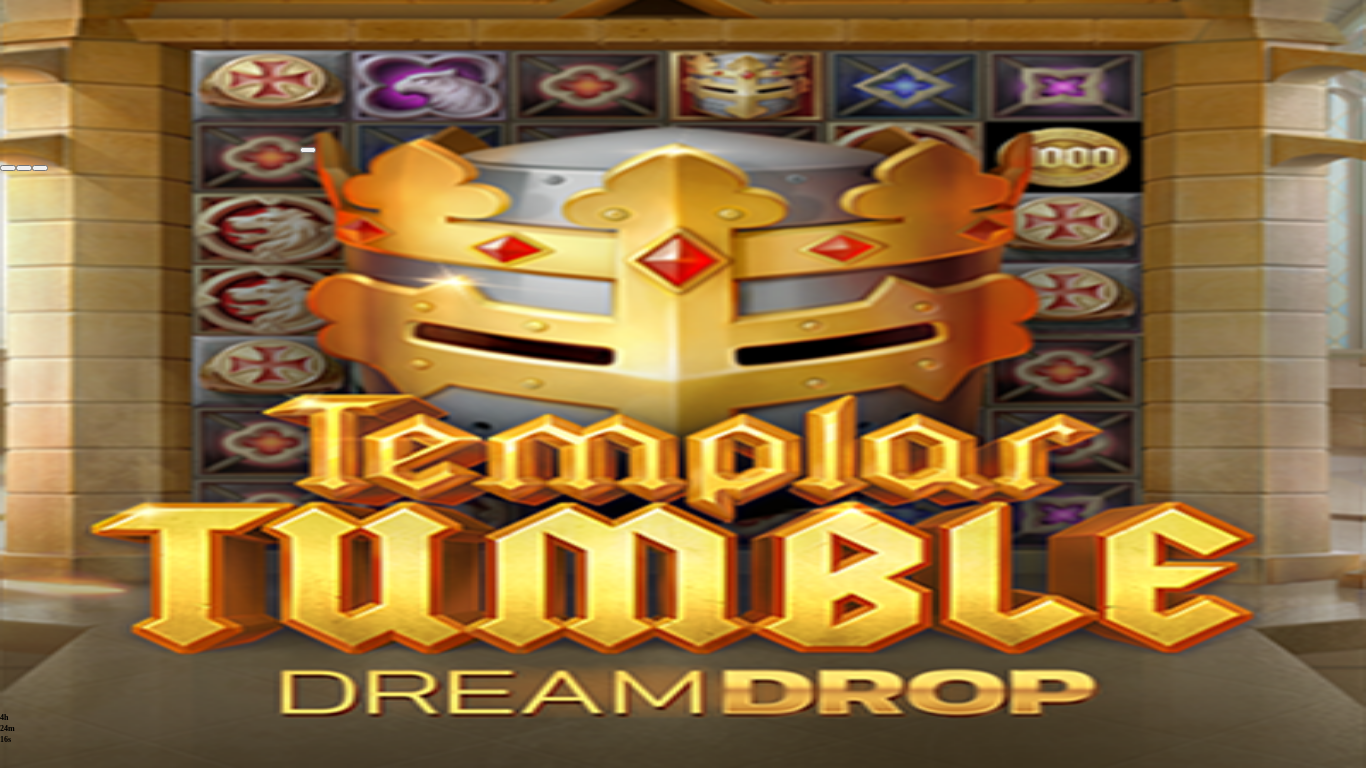 click at bounding box center (308, 150) 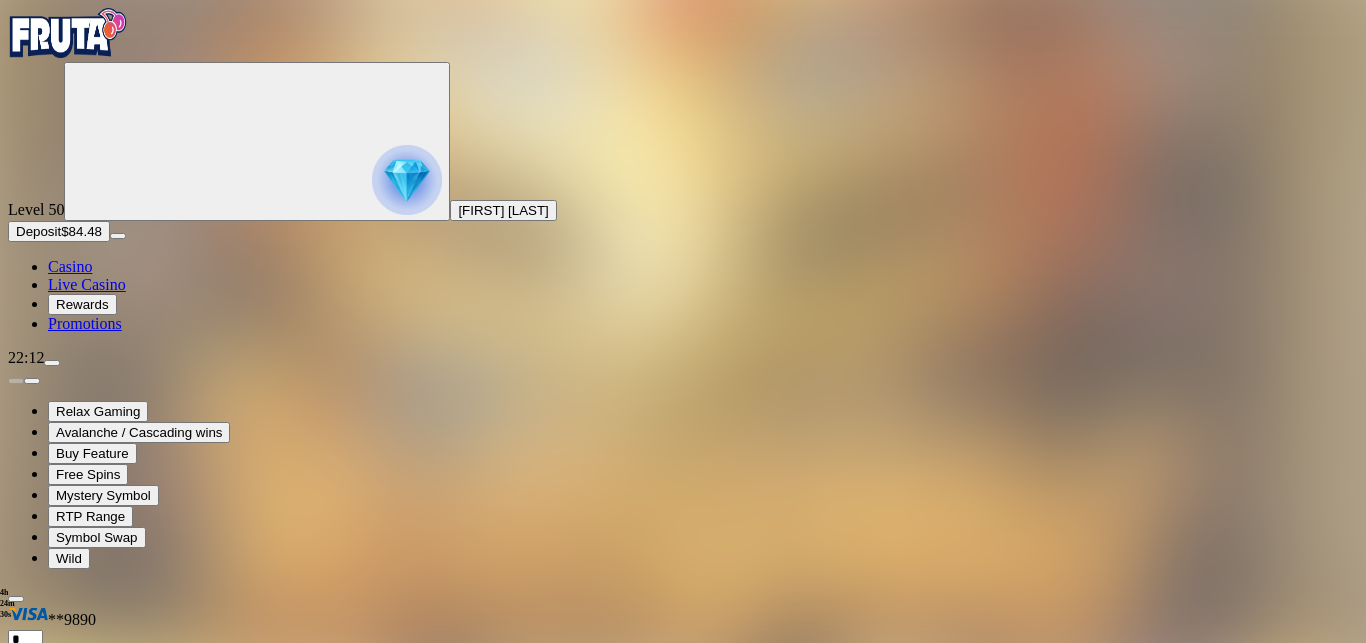 click 